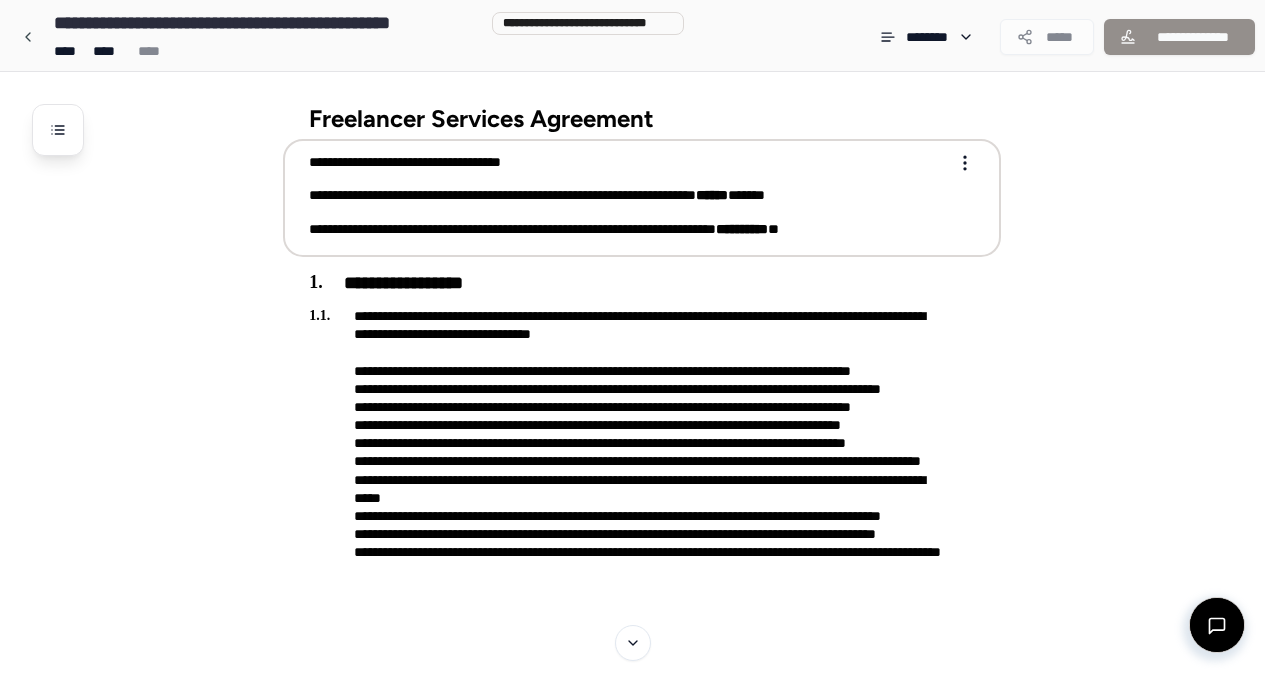 scroll, scrollTop: 0, scrollLeft: 0, axis: both 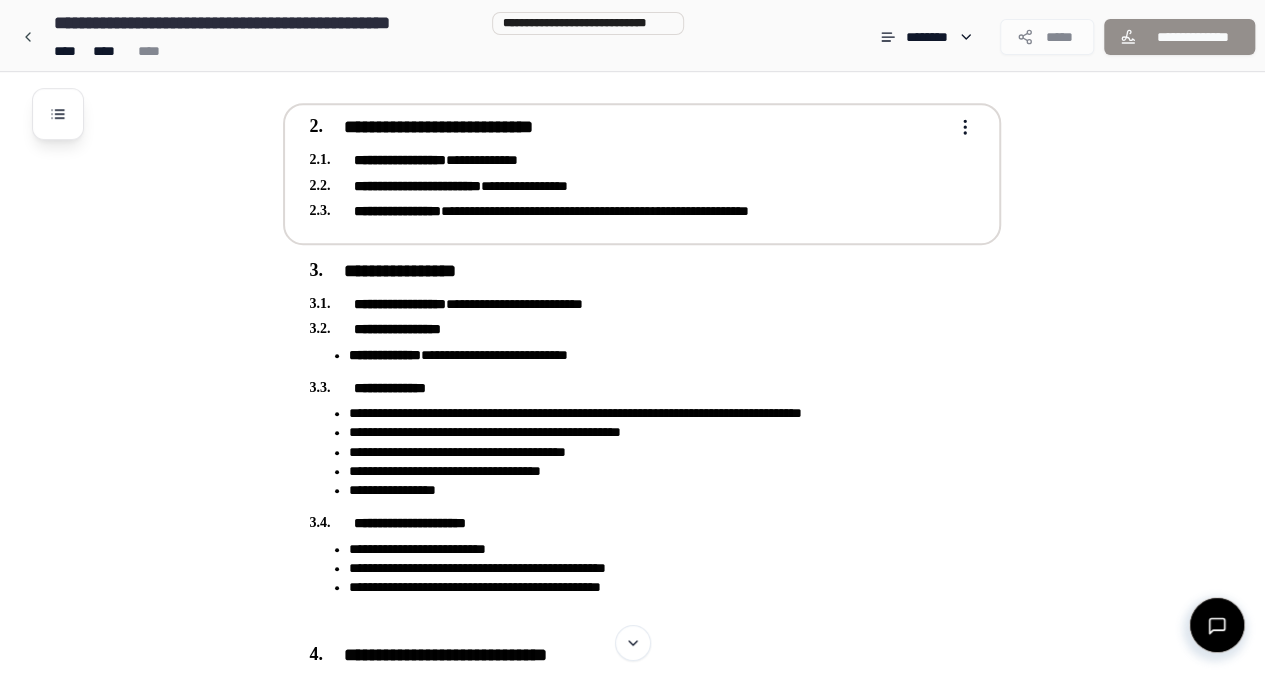 click on "**********" at bounding box center [628, 211] 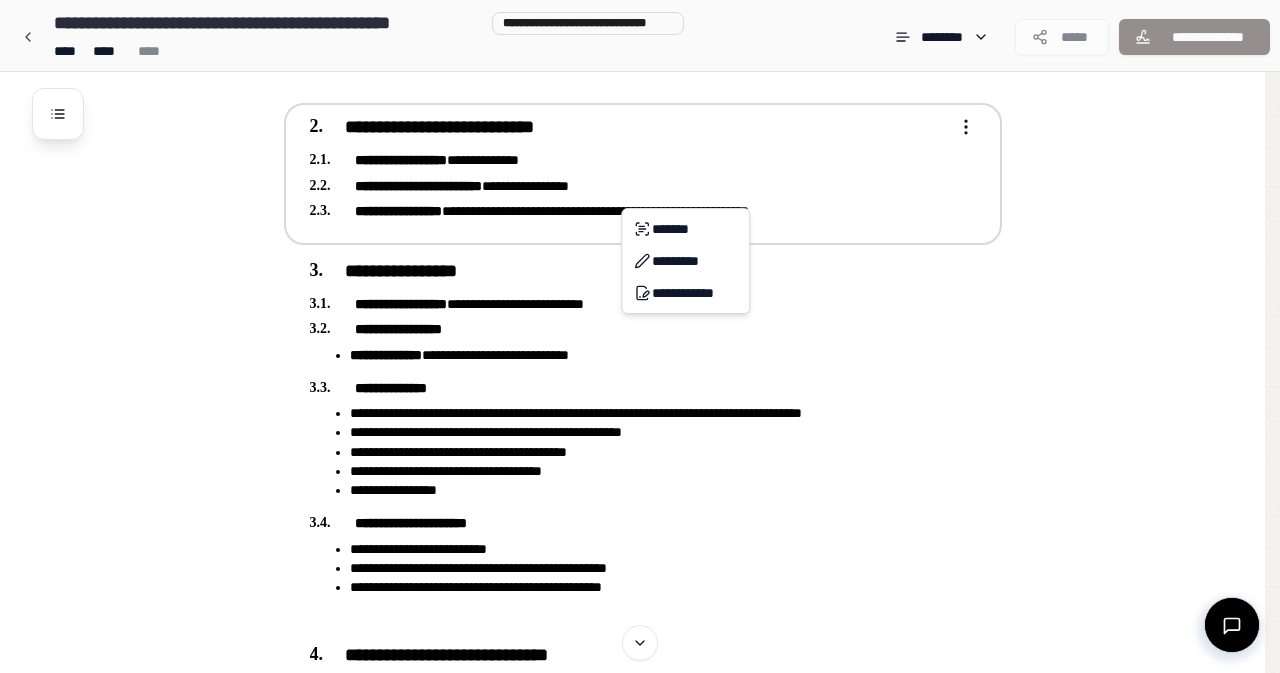 click on "Freelancer Services Agreement [DATE]
[COMPANY] [DATE]
[ADDRESS] [DATE]
[STATE]
[ADDRESS] [ADDRESS] [ADDRESS] [ADDRESS] [ADDRESS]
[DATE]
[DATE] [DATE]" at bounding box center [640, 1472] 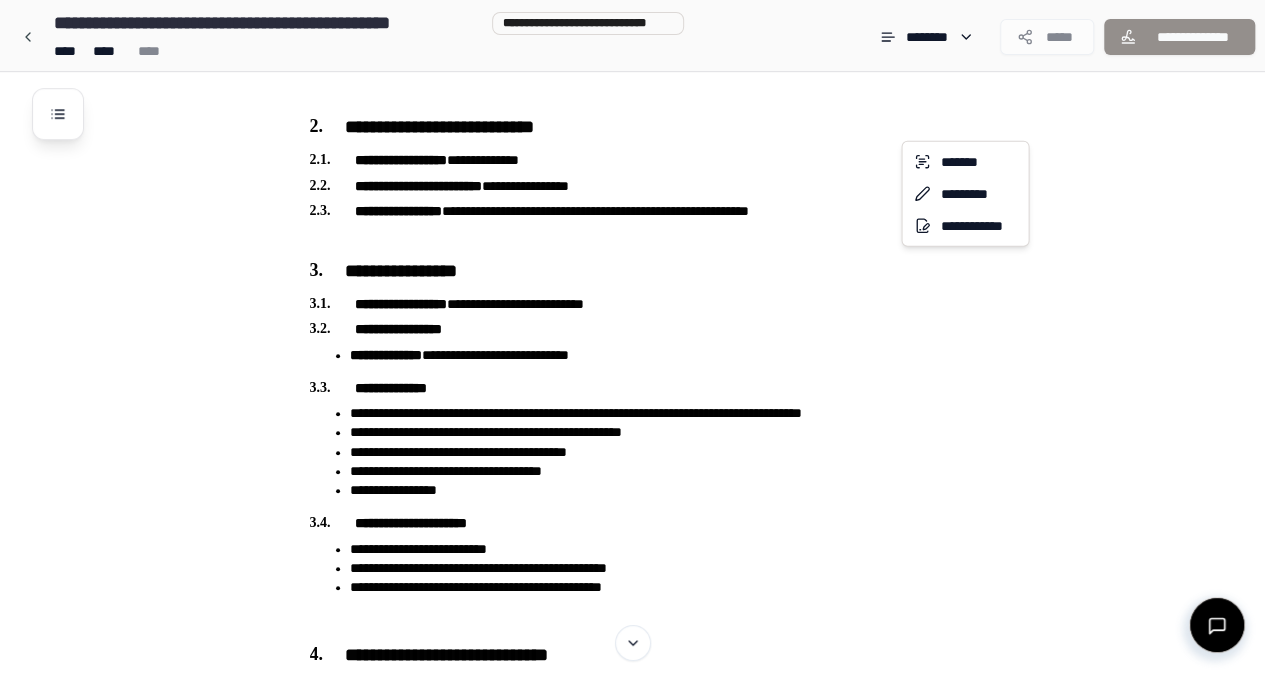 click on "Freelancer Services Agreement [DATE]
[COMPANY] [DATE]
[ADDRESS] [DATE]
[STATE]
[ADDRESS] [ADDRESS] [ADDRESS] [ADDRESS] [ADDRESS]
[DATE]
[DATE] [DATE]" at bounding box center (640, 1472) 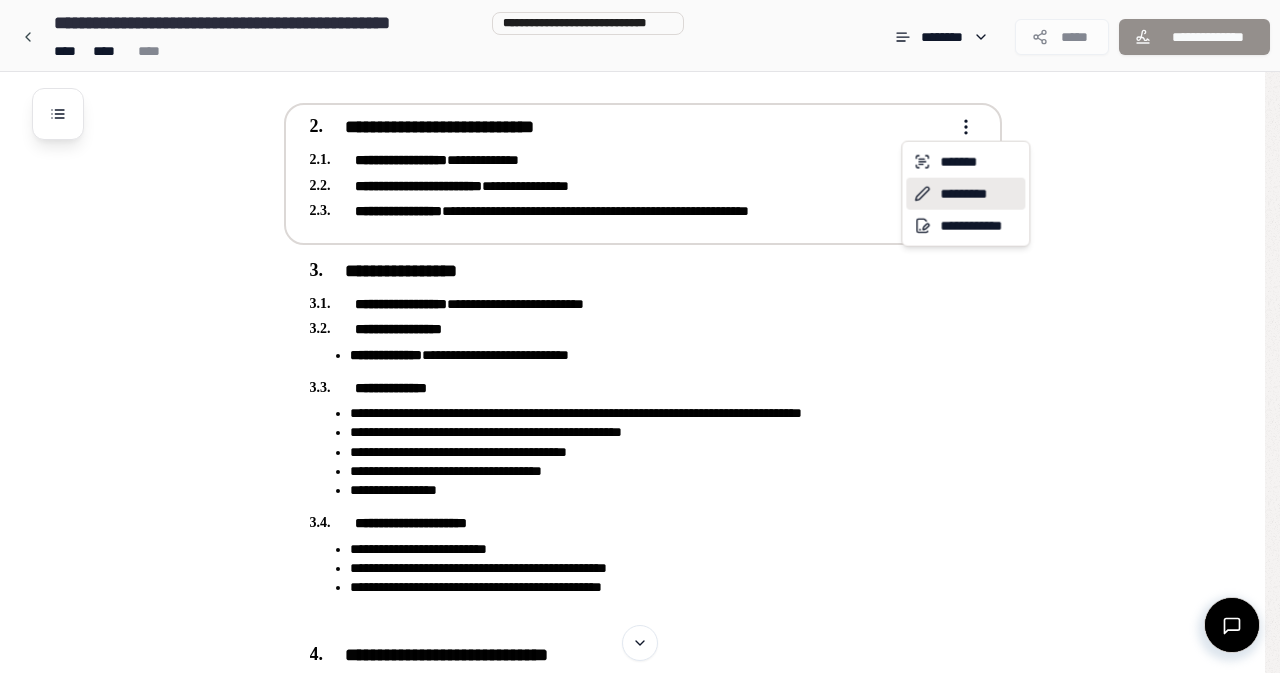 click on "*********" at bounding box center [965, 194] 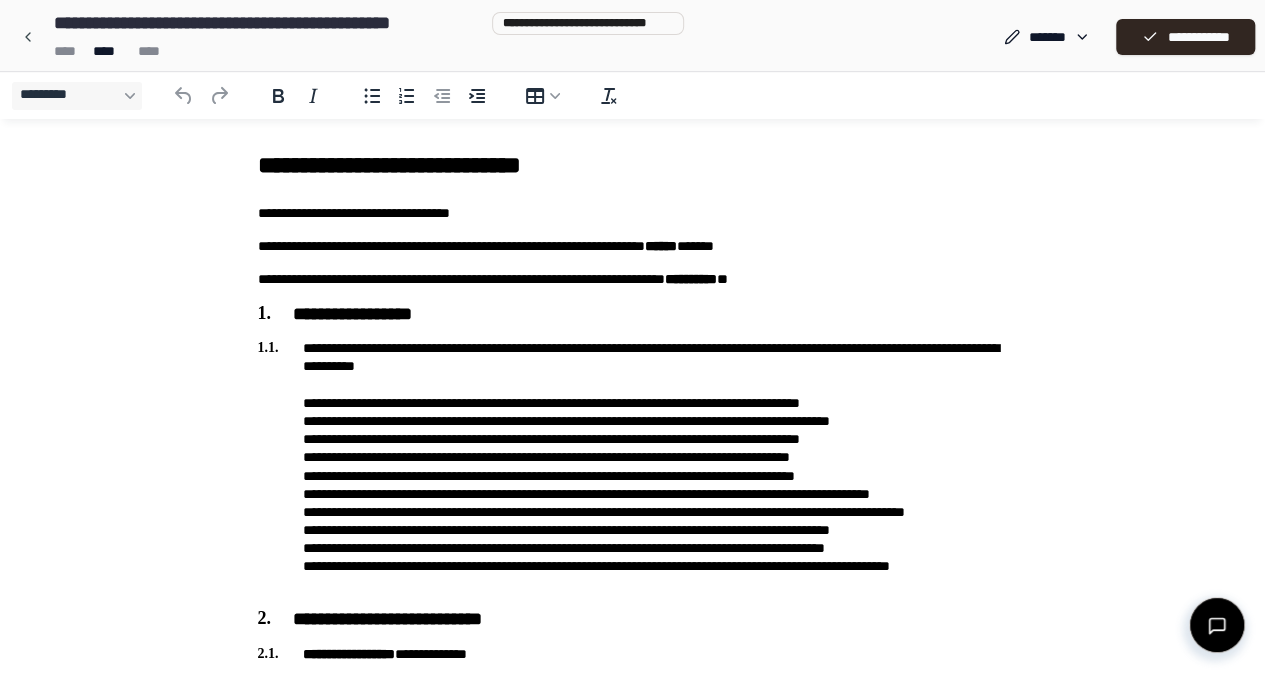 scroll, scrollTop: 0, scrollLeft: 0, axis: both 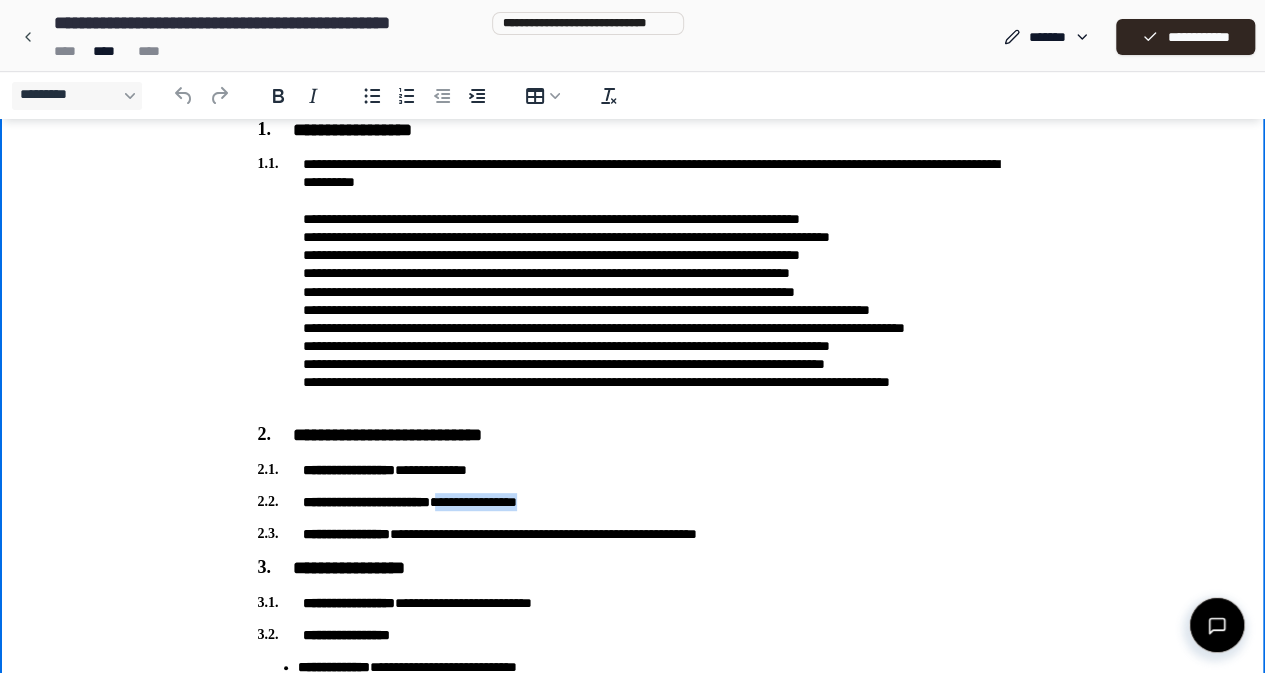 drag, startPoint x: 612, startPoint y: 507, endPoint x: 488, endPoint y: 501, distance: 124.14507 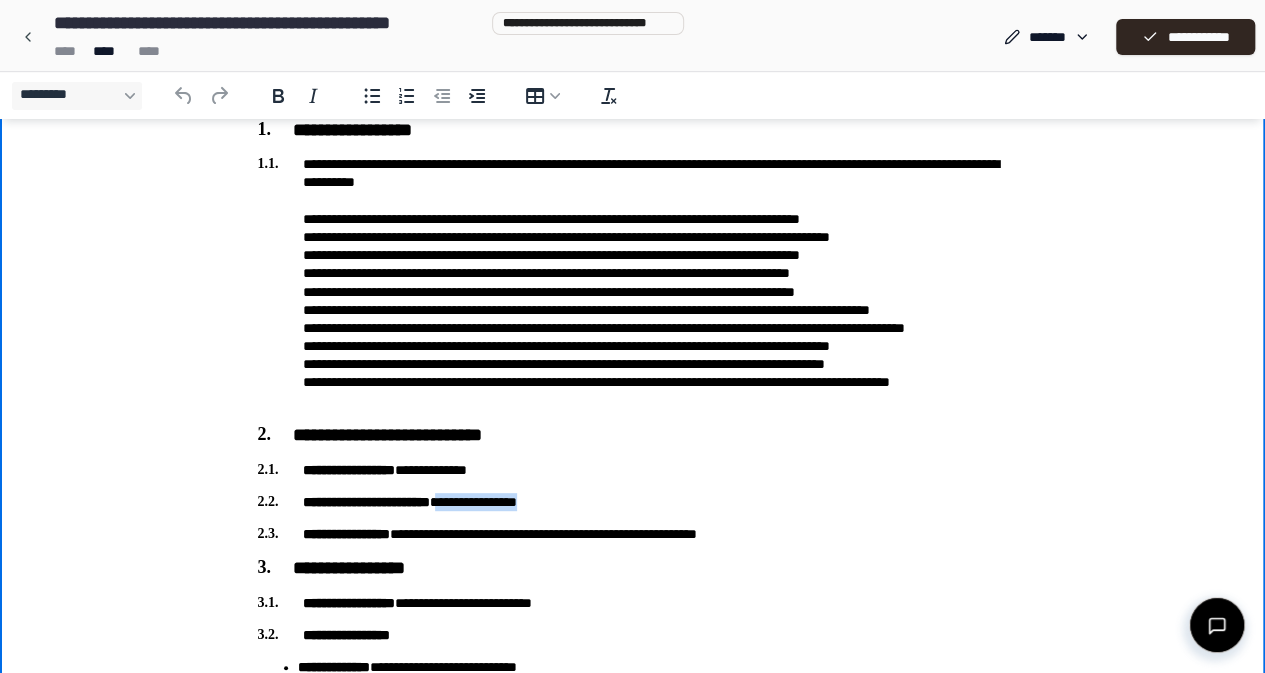 click on "**********" at bounding box center [633, 502] 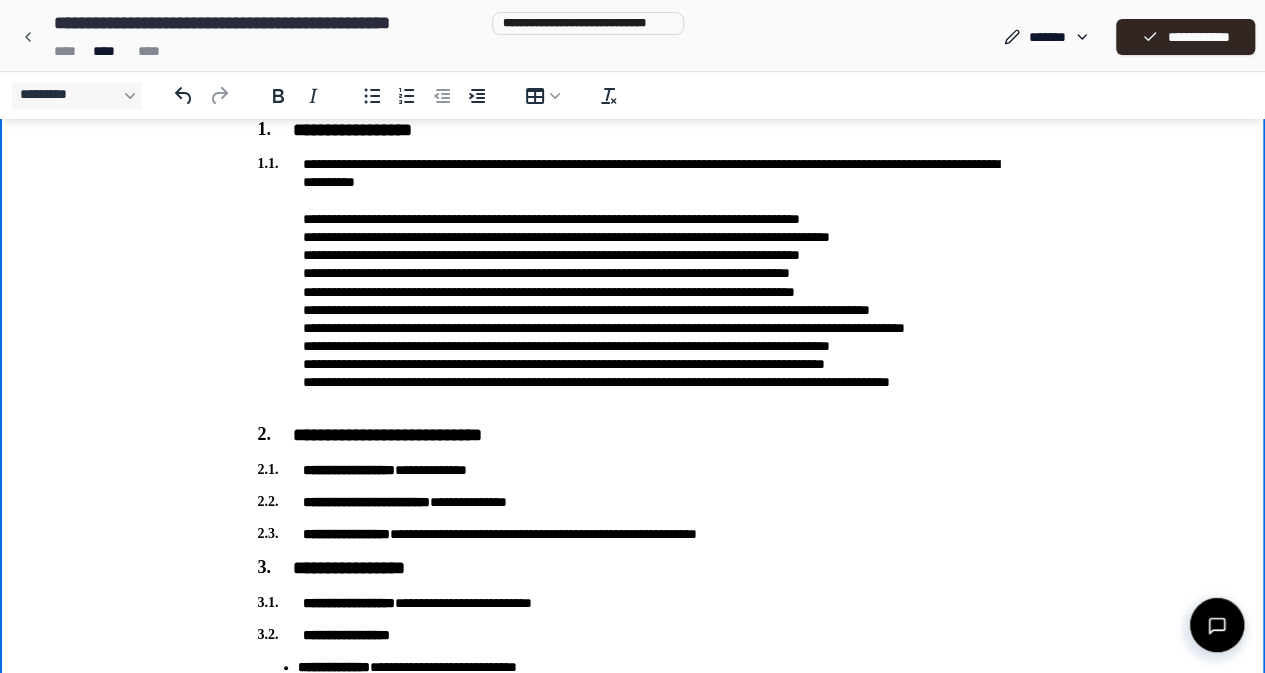 click on "**********" at bounding box center [632, 1507] 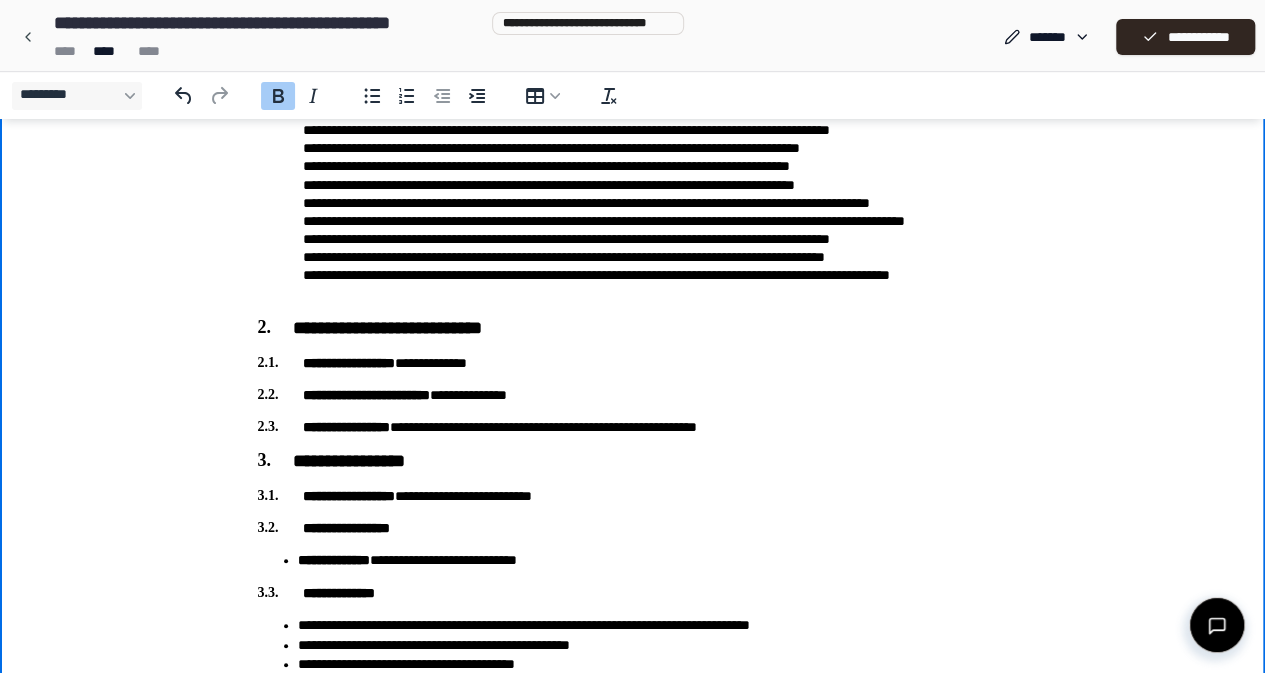 scroll, scrollTop: 292, scrollLeft: 0, axis: vertical 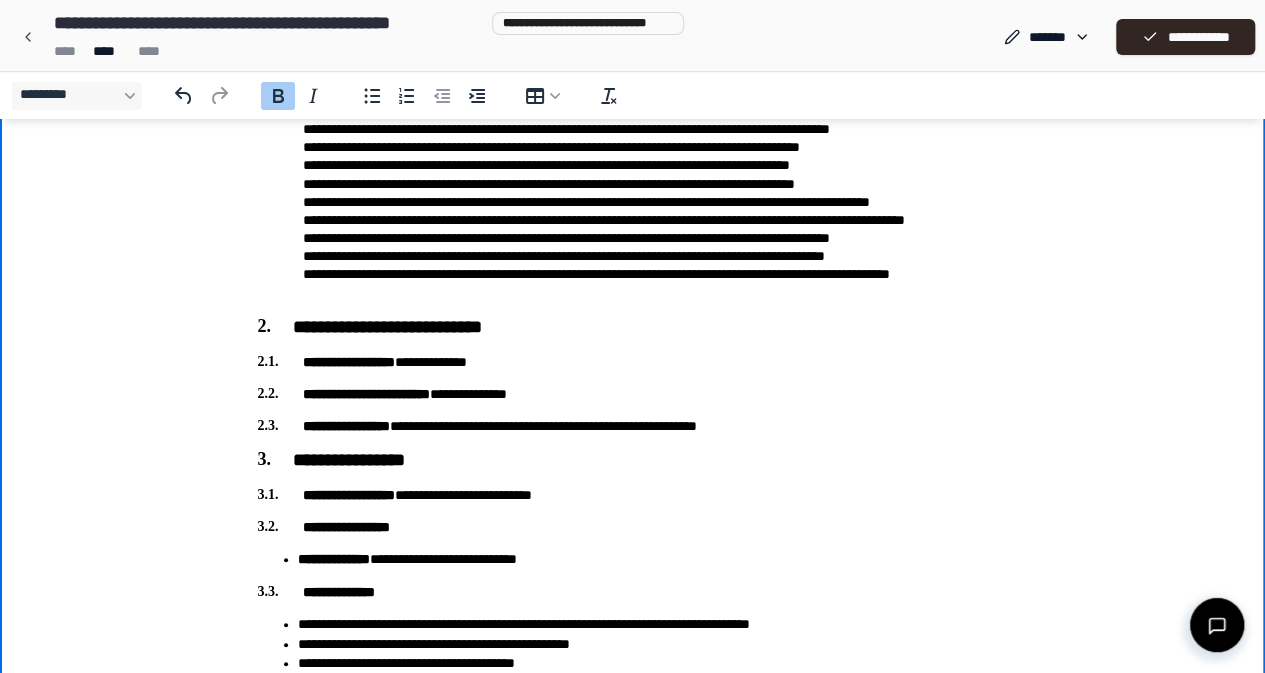 click on "**********" at bounding box center (633, 394) 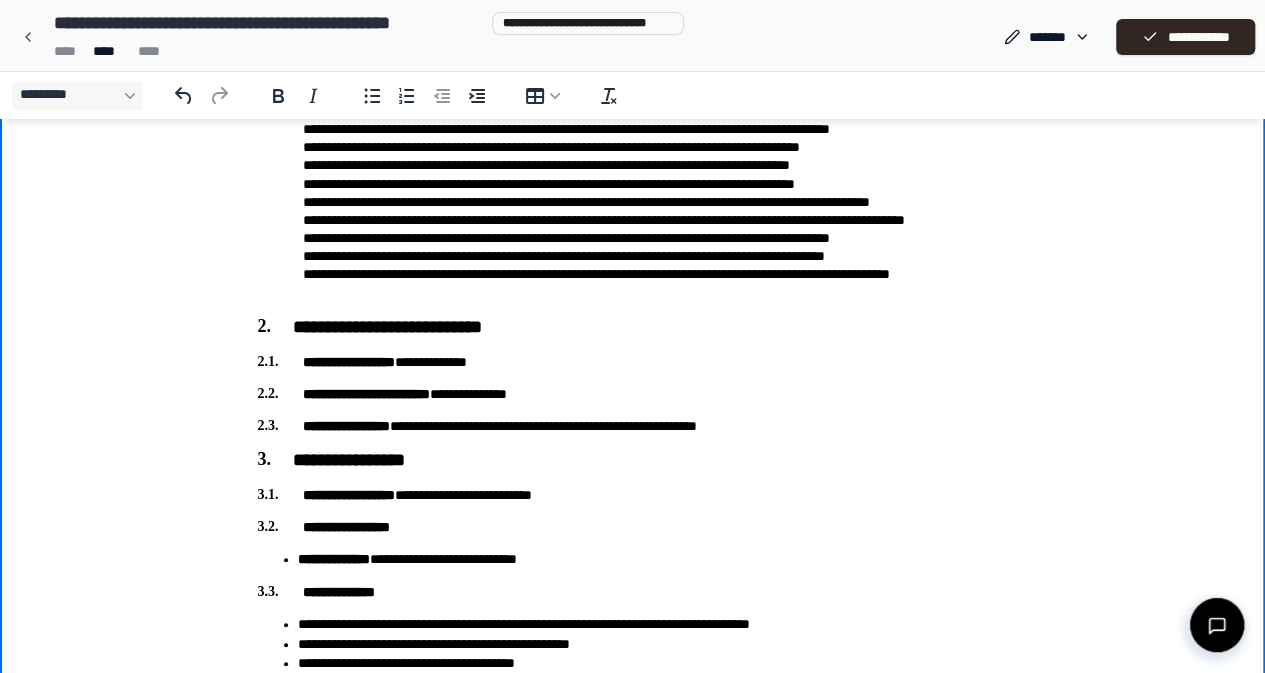 click on "**********" at bounding box center (633, 426) 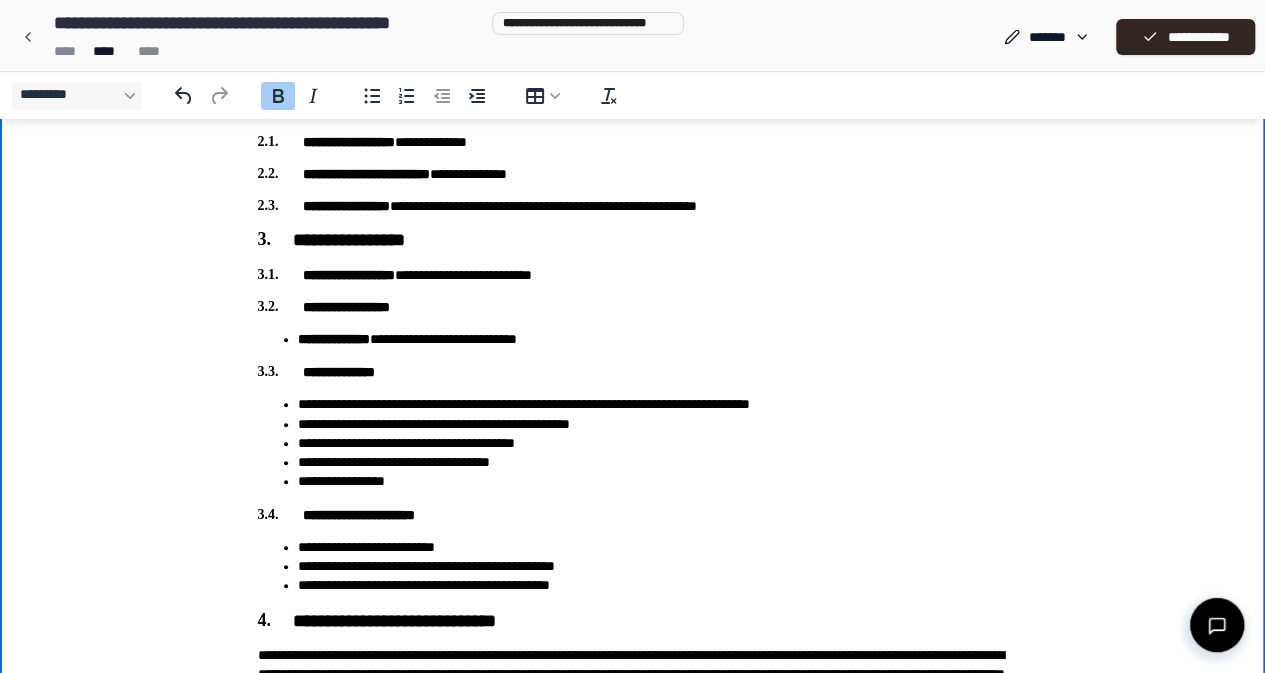 scroll, scrollTop: 528, scrollLeft: 0, axis: vertical 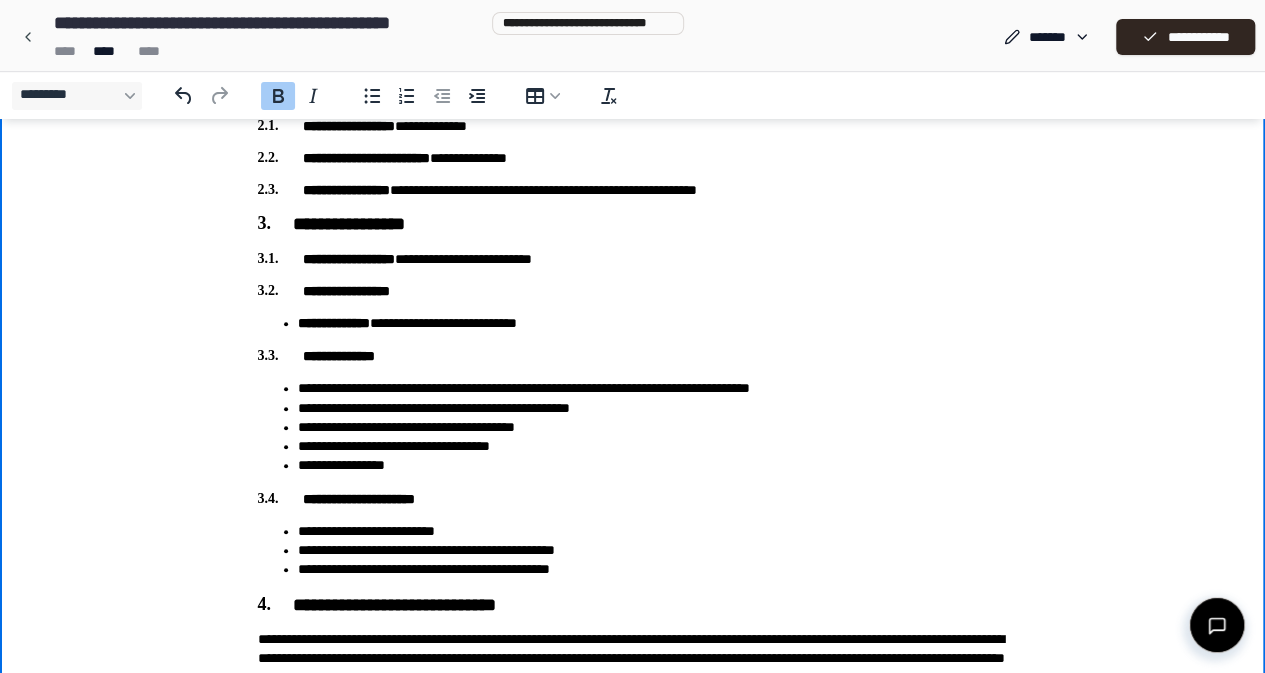 click on "**********" at bounding box center [633, 190] 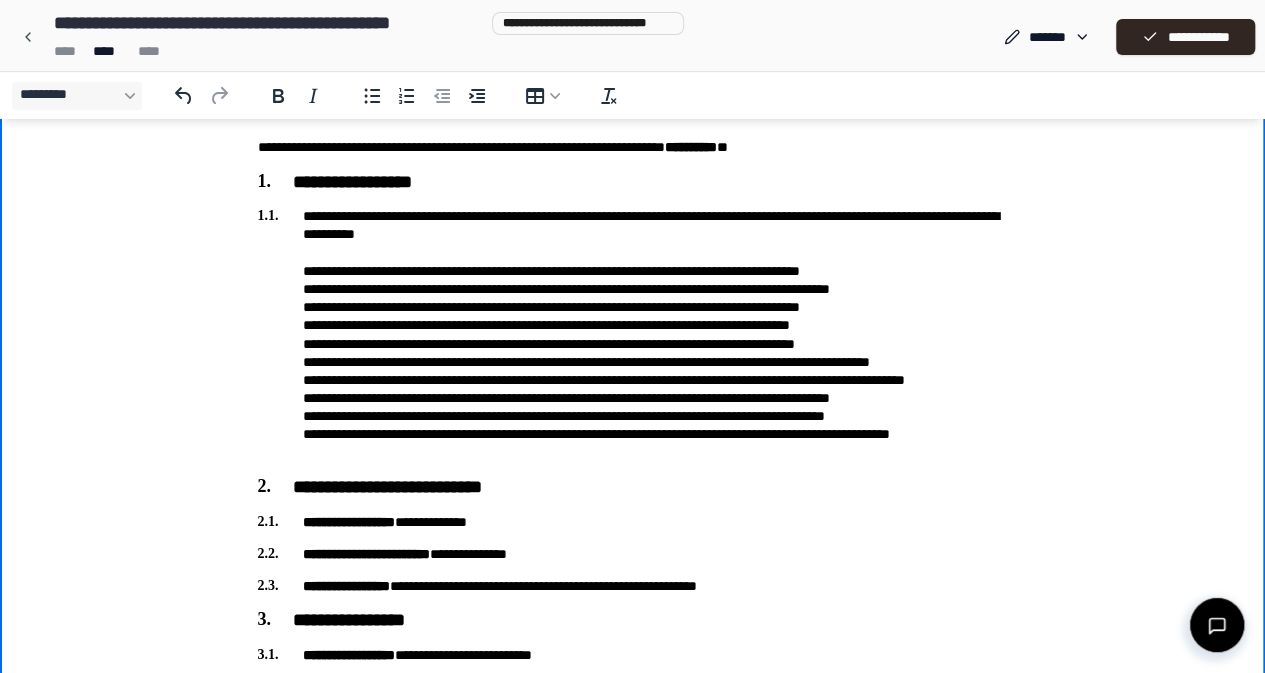 scroll, scrollTop: 0, scrollLeft: 0, axis: both 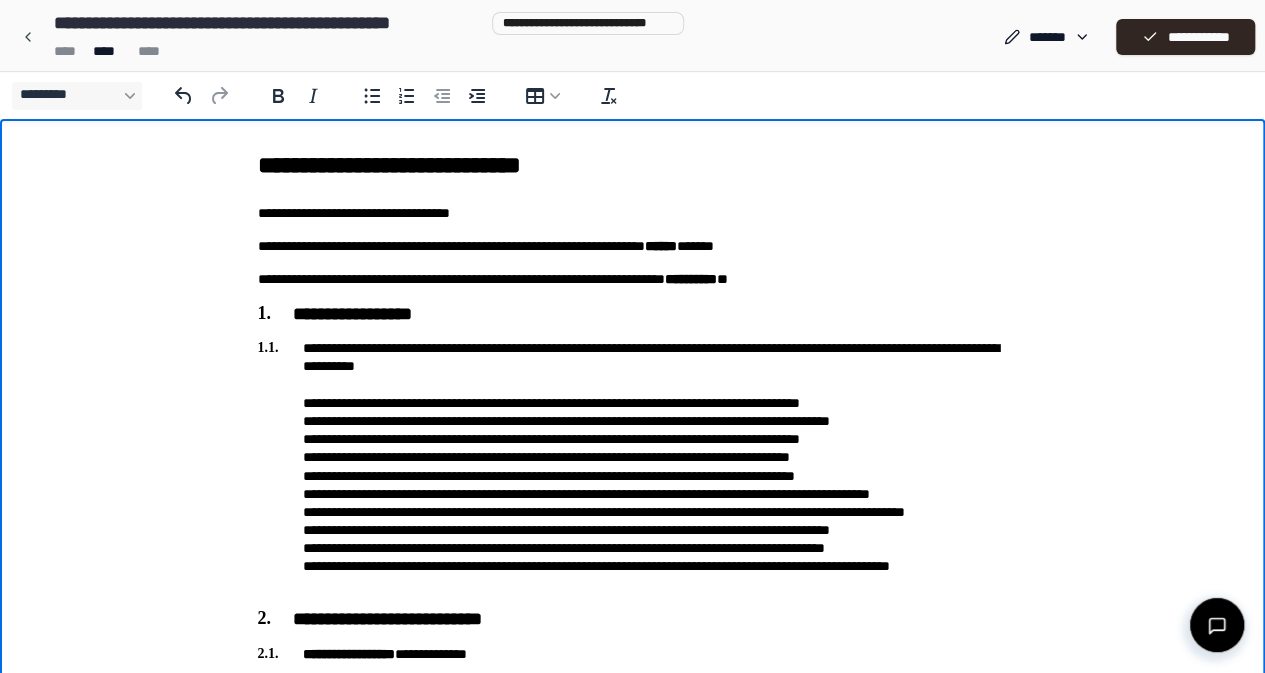click on "**********" at bounding box center (633, 1691) 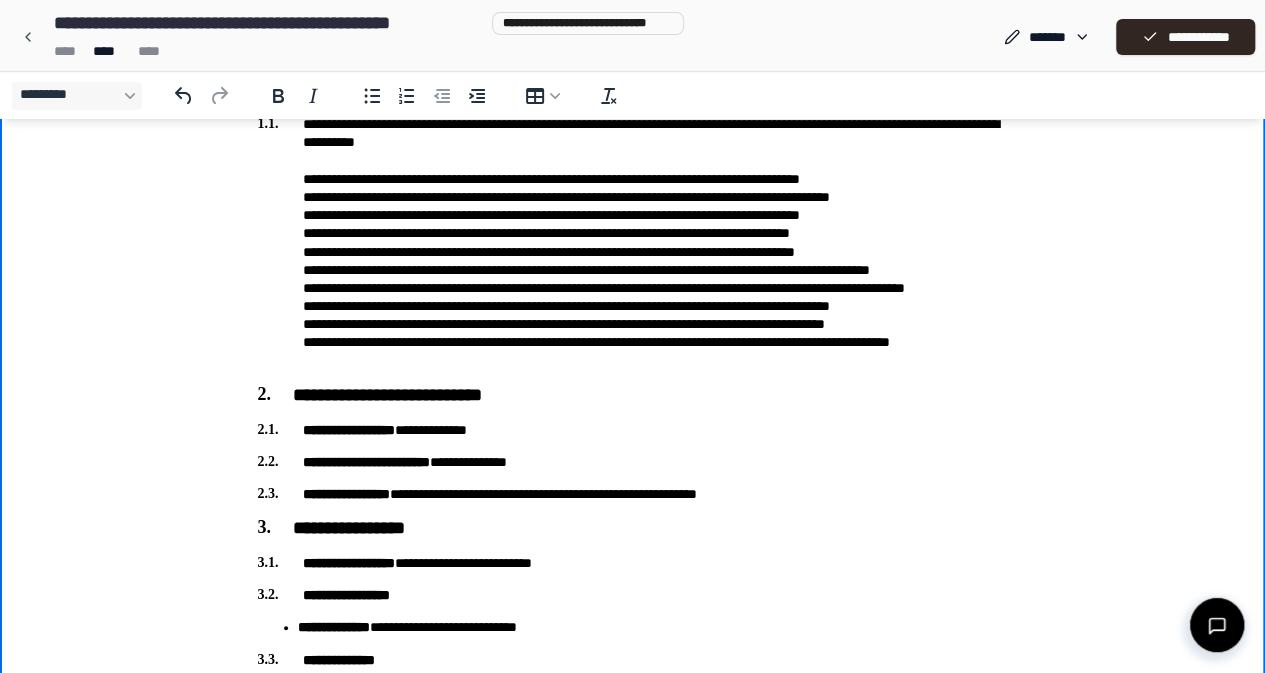 scroll, scrollTop: 225, scrollLeft: 0, axis: vertical 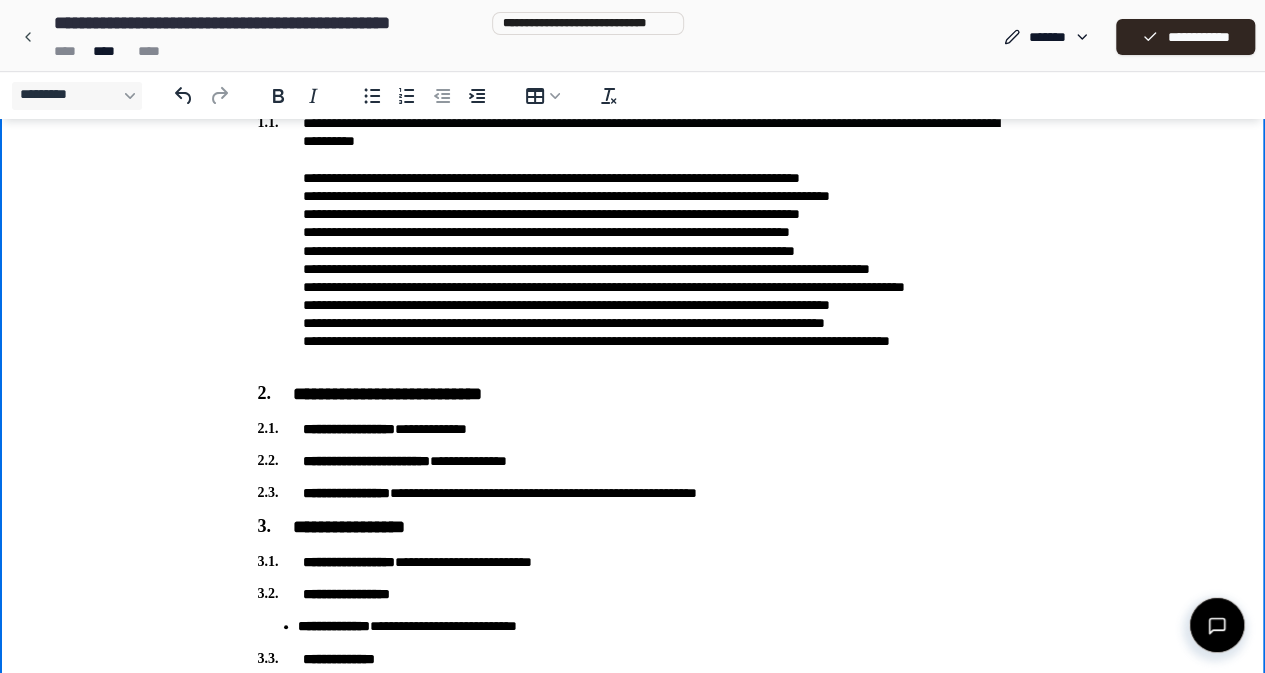 click on "**********" at bounding box center [633, 1466] 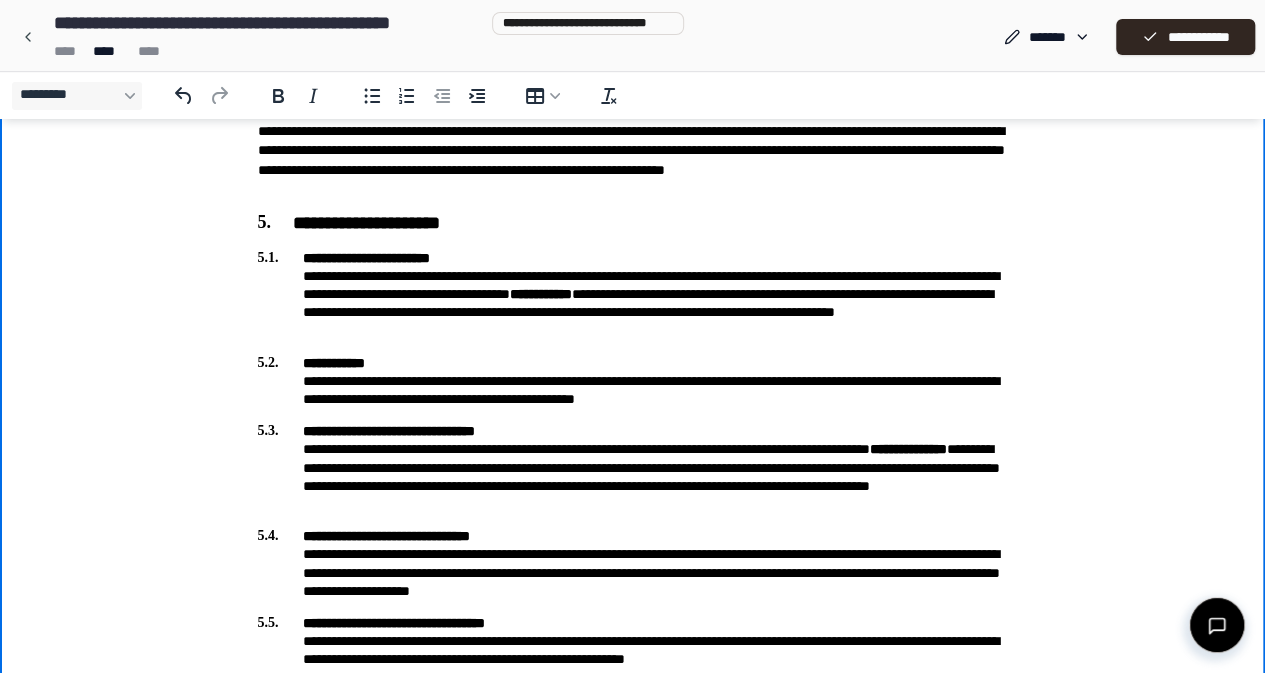 scroll, scrollTop: 1038, scrollLeft: 0, axis: vertical 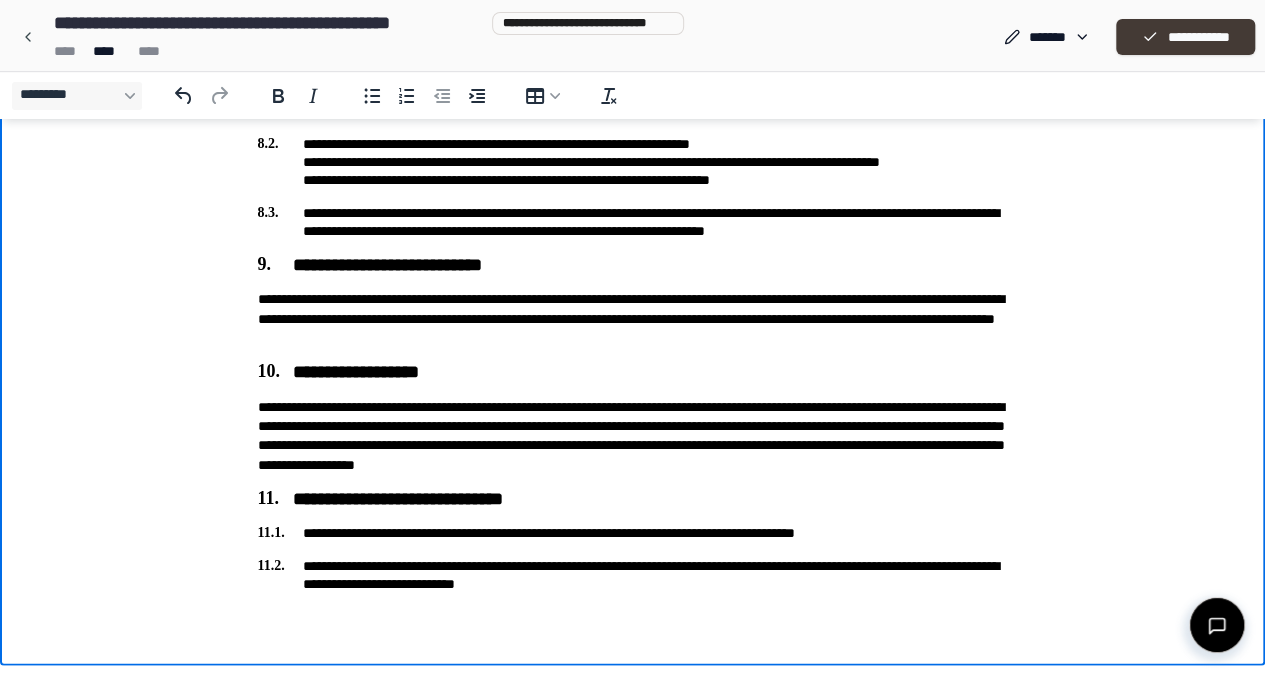 click on "**********" at bounding box center (1185, 37) 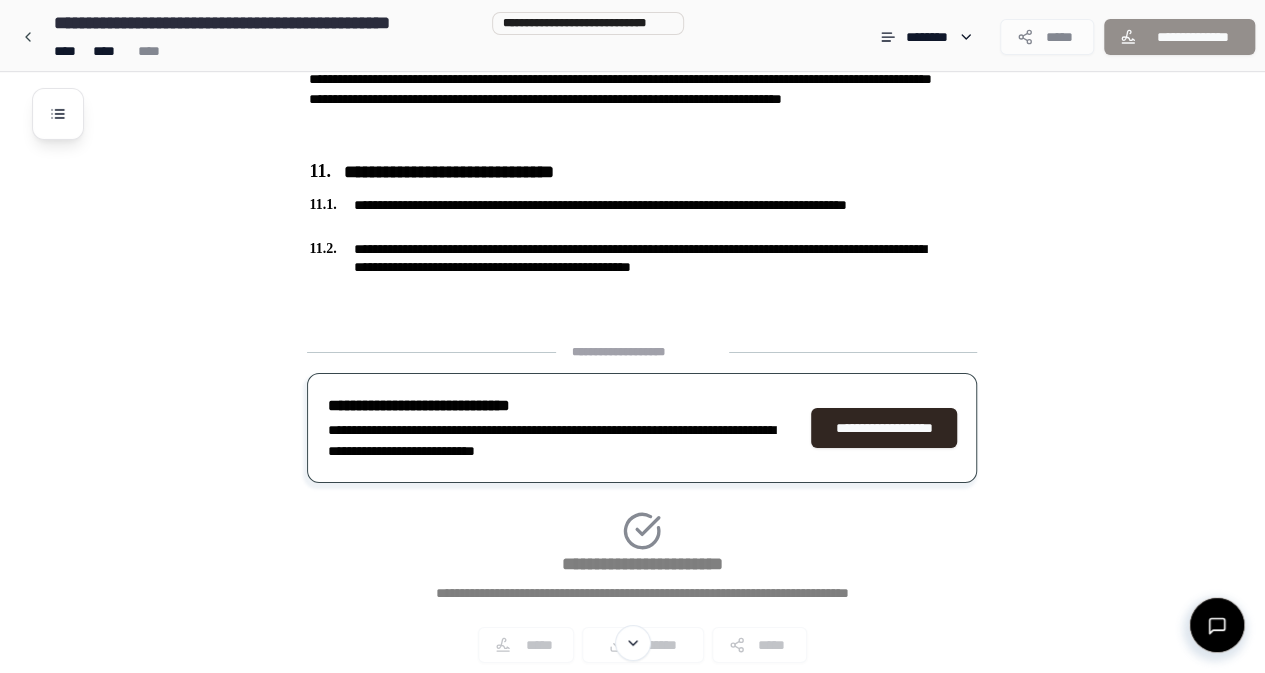 scroll, scrollTop: 3533, scrollLeft: 0, axis: vertical 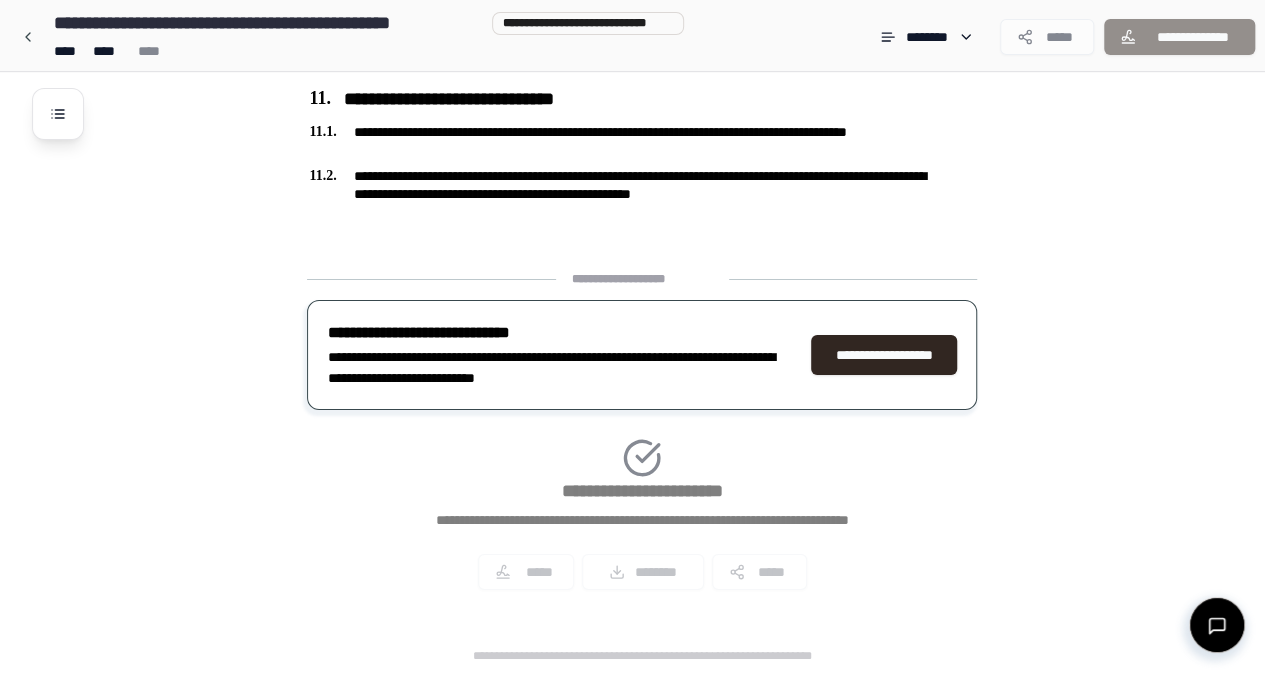 click on "*****" at bounding box center [1047, 37] 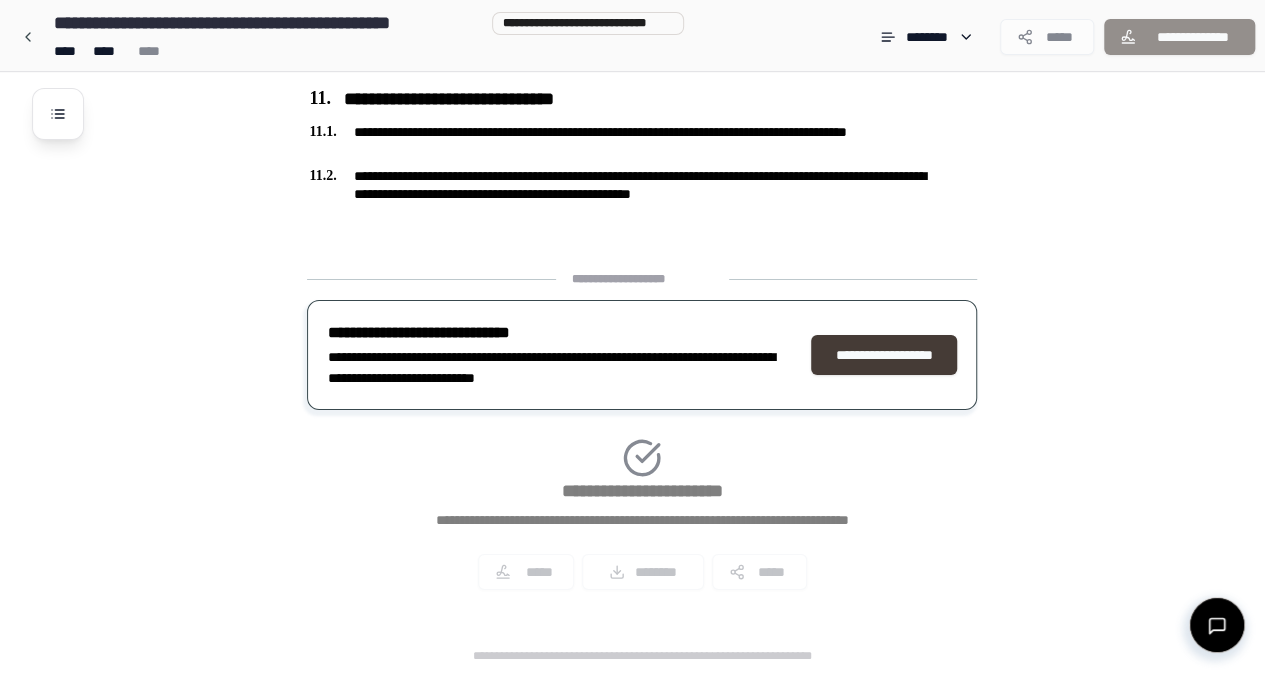 click on "**********" at bounding box center (884, 355) 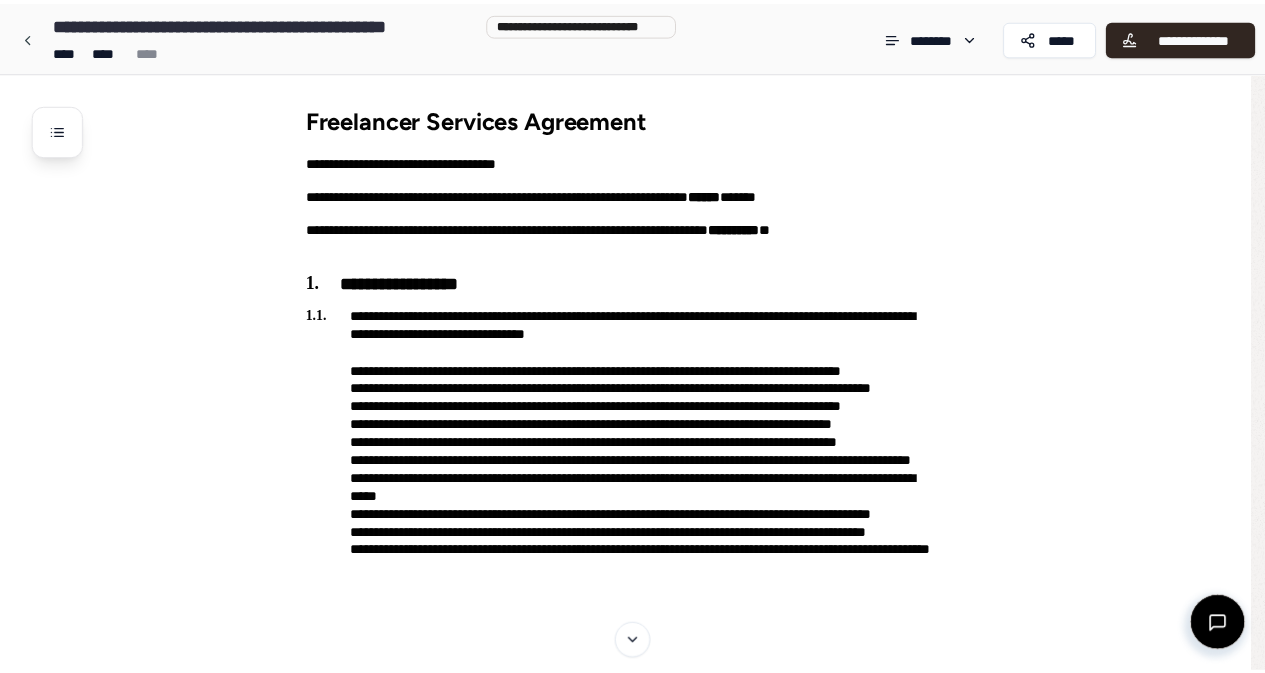 scroll, scrollTop: 0, scrollLeft: 0, axis: both 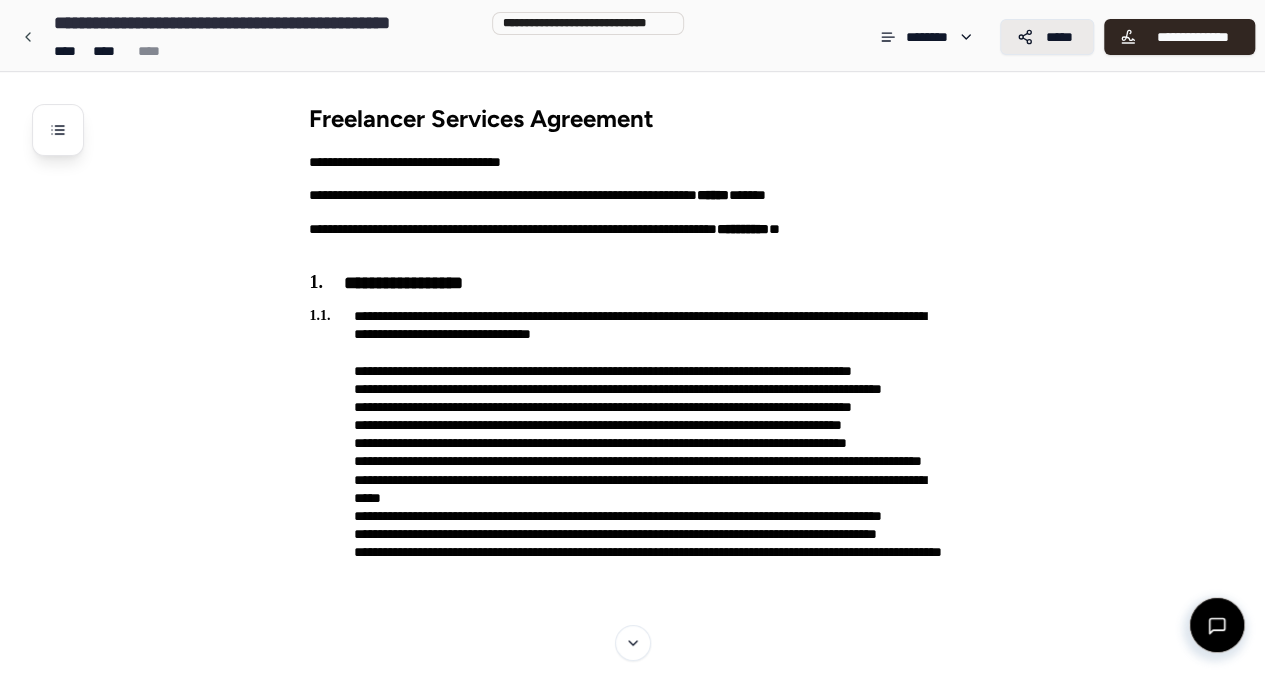 click on "*****" at bounding box center (1047, 37) 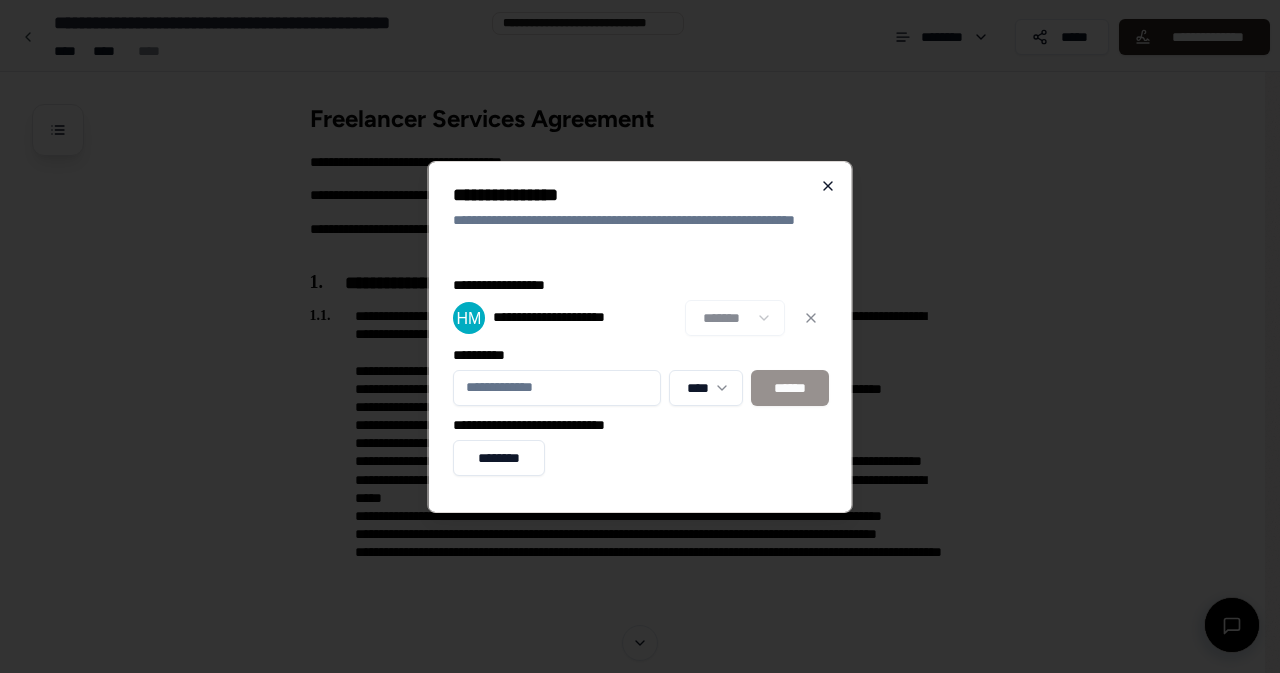 click on "**********" at bounding box center (641, 195) 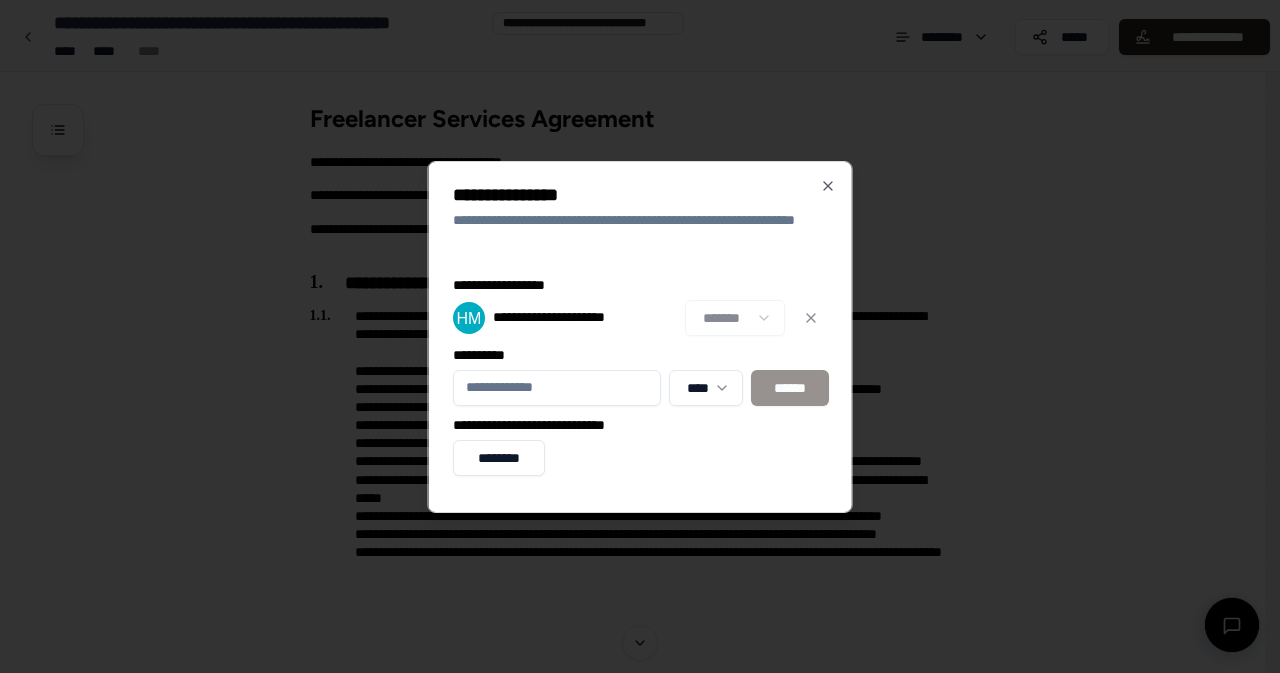 click on "[FIRST] [LAST] [STREET] [CITY] [STATE] [ZIP] [COUNTRY] [APT] [PHONE] [EMAIL] [COMPANY] [JOB_TITLE] [DATE] [DATE]" at bounding box center [640, 337] 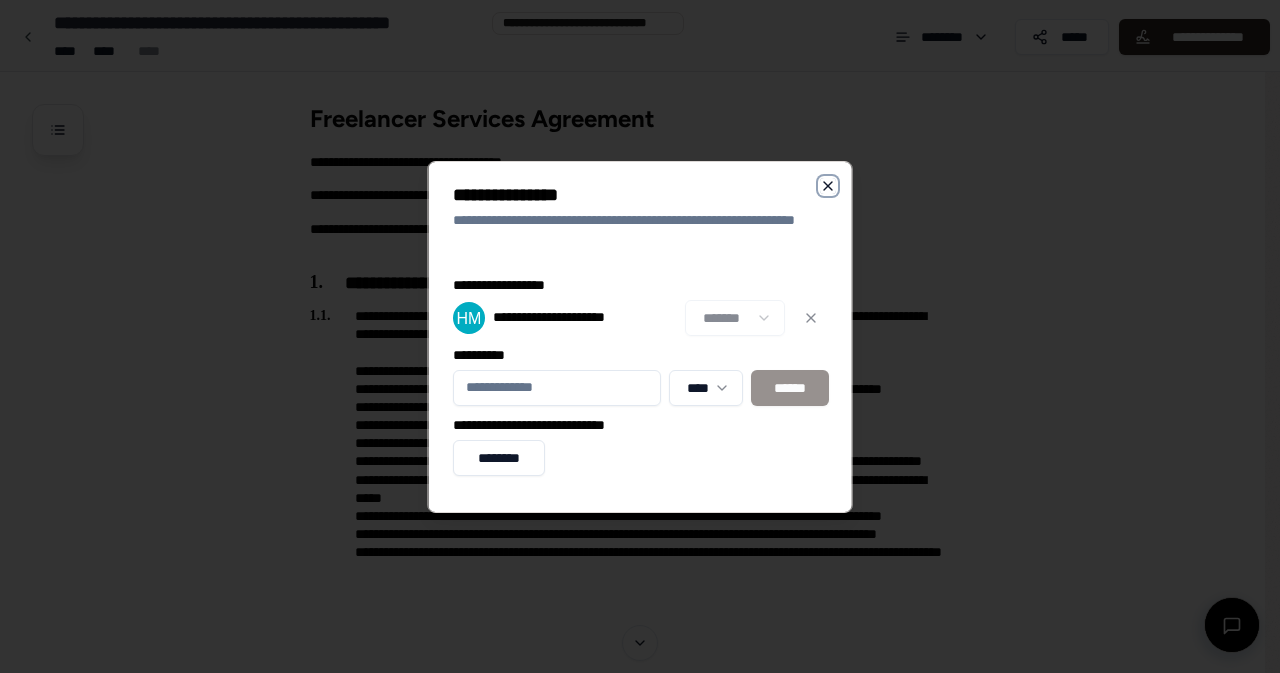click 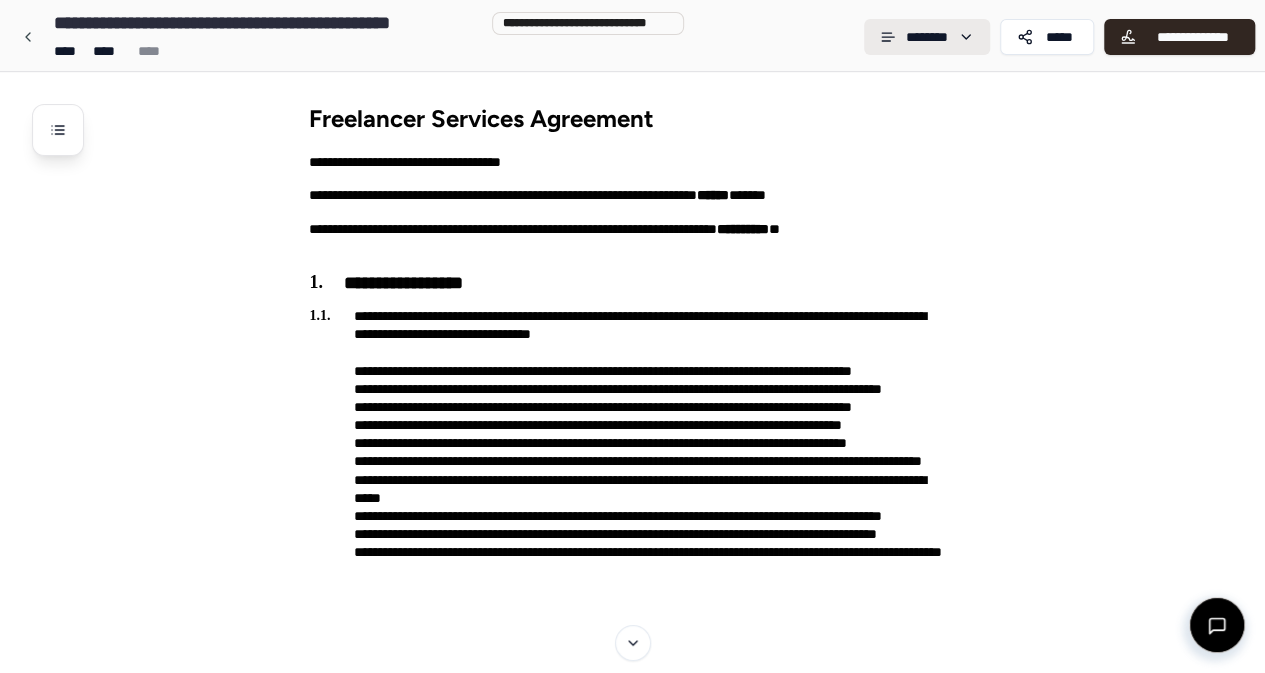 click on "Freelancer Services Agreement [DATE]
[COMPANY] [DATE]
[ADDRESS] [DATE]
[STATE]
[ADDRESS] [ADDRESS] [ADDRESS] [ADDRESS] [ADDRESS]
[DATE]
[DATE] [DATE]" at bounding box center [632, 2036] 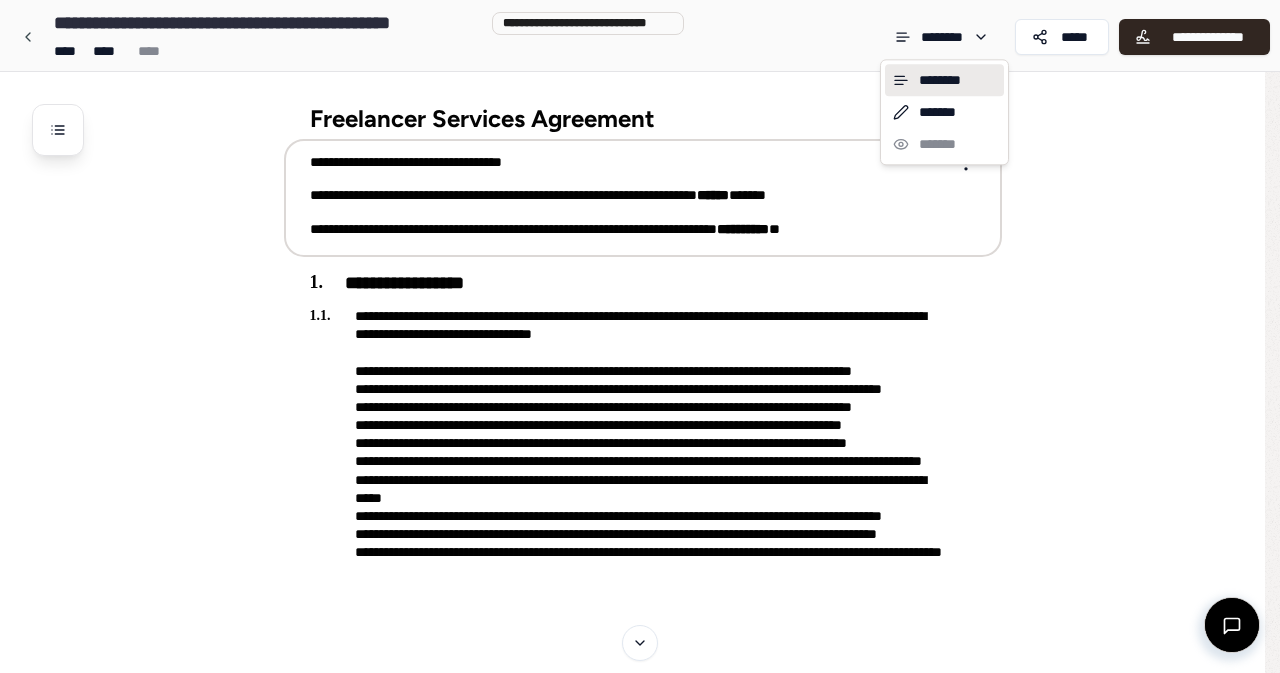 click on "Freelancer Services Agreement [DATE]
[COMPANY] [DATE]
[ADDRESS] [DATE]
[STATE]
[ADDRESS] [ADDRESS] [ADDRESS] [ADDRESS] [ADDRESS]
[DATE]
[DATE] [DATE]" at bounding box center (640, 2036) 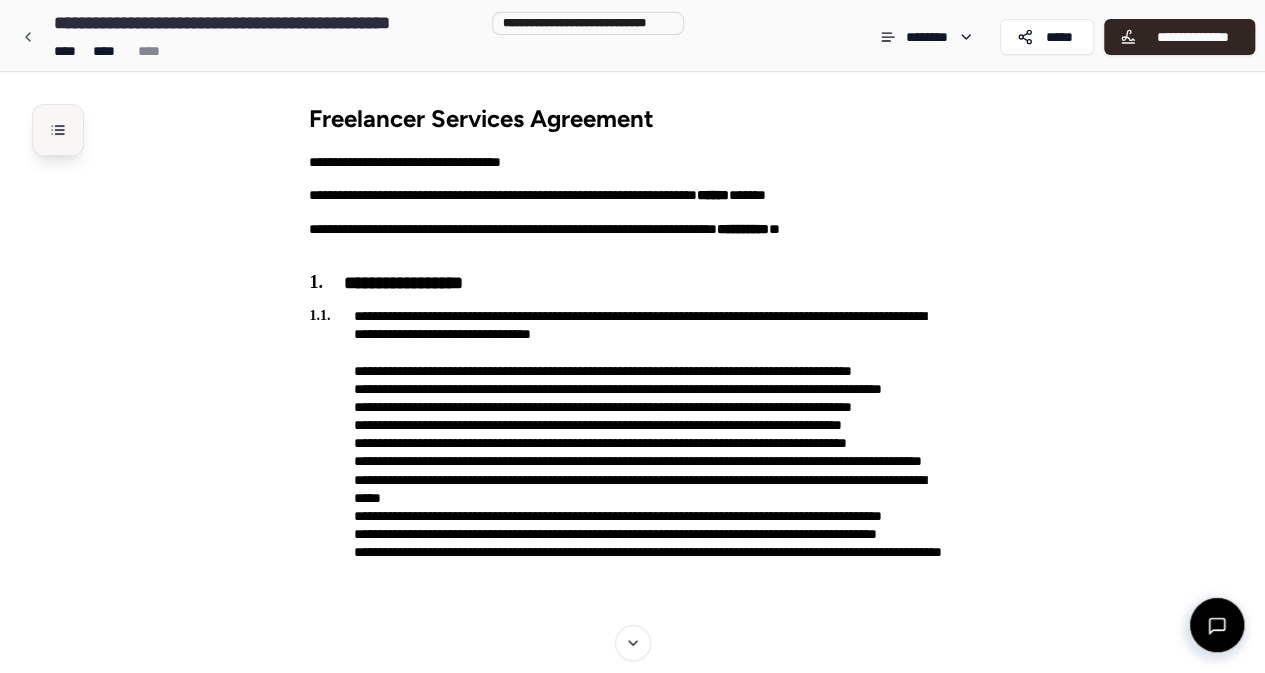 click at bounding box center [58, 130] 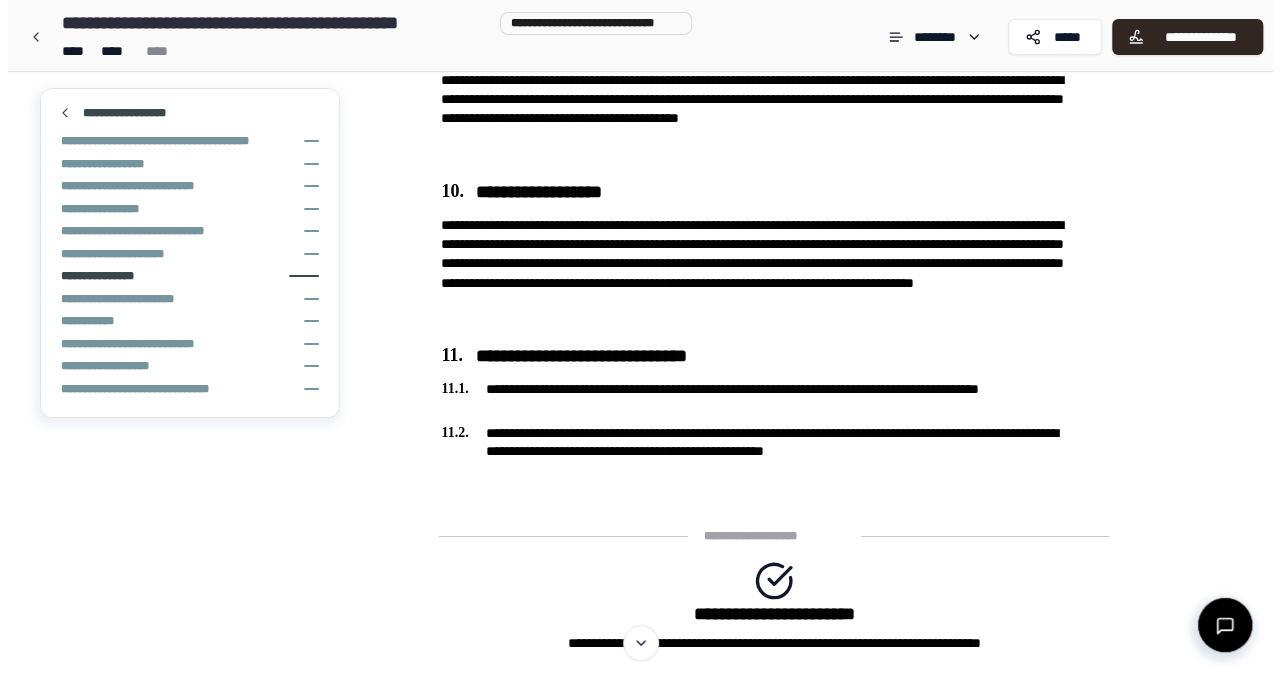 scroll, scrollTop: 3400, scrollLeft: 0, axis: vertical 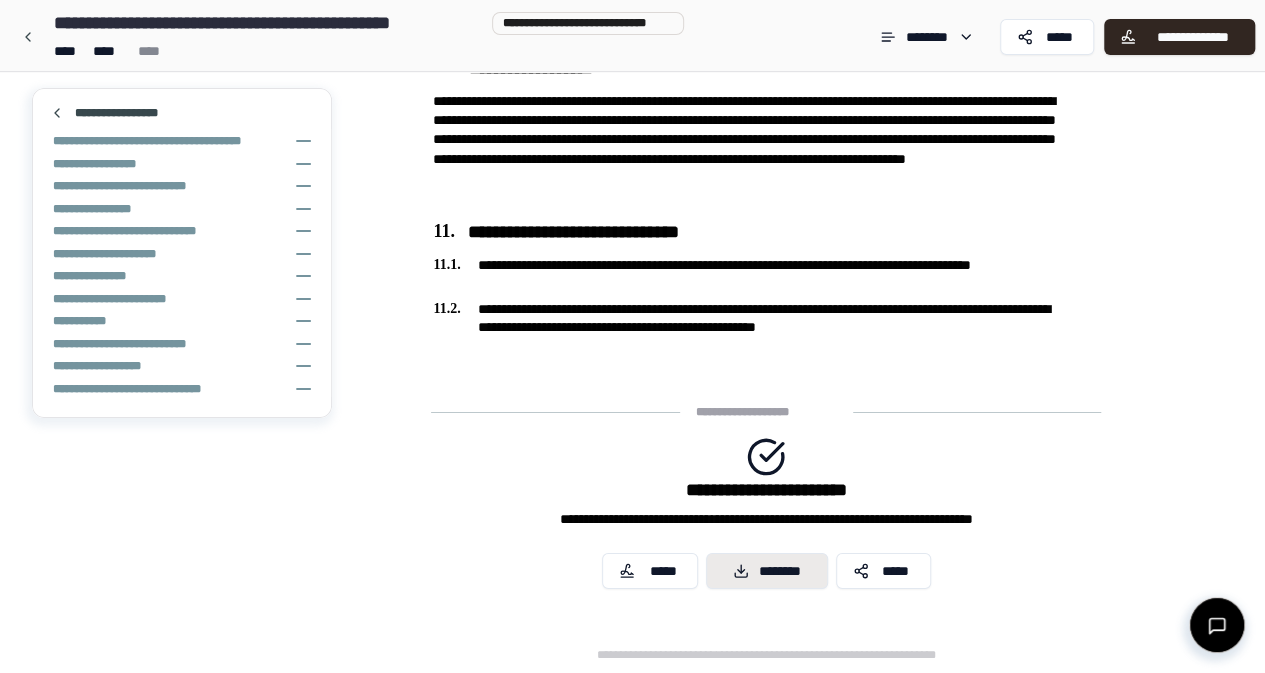 click on "********" at bounding box center (767, 571) 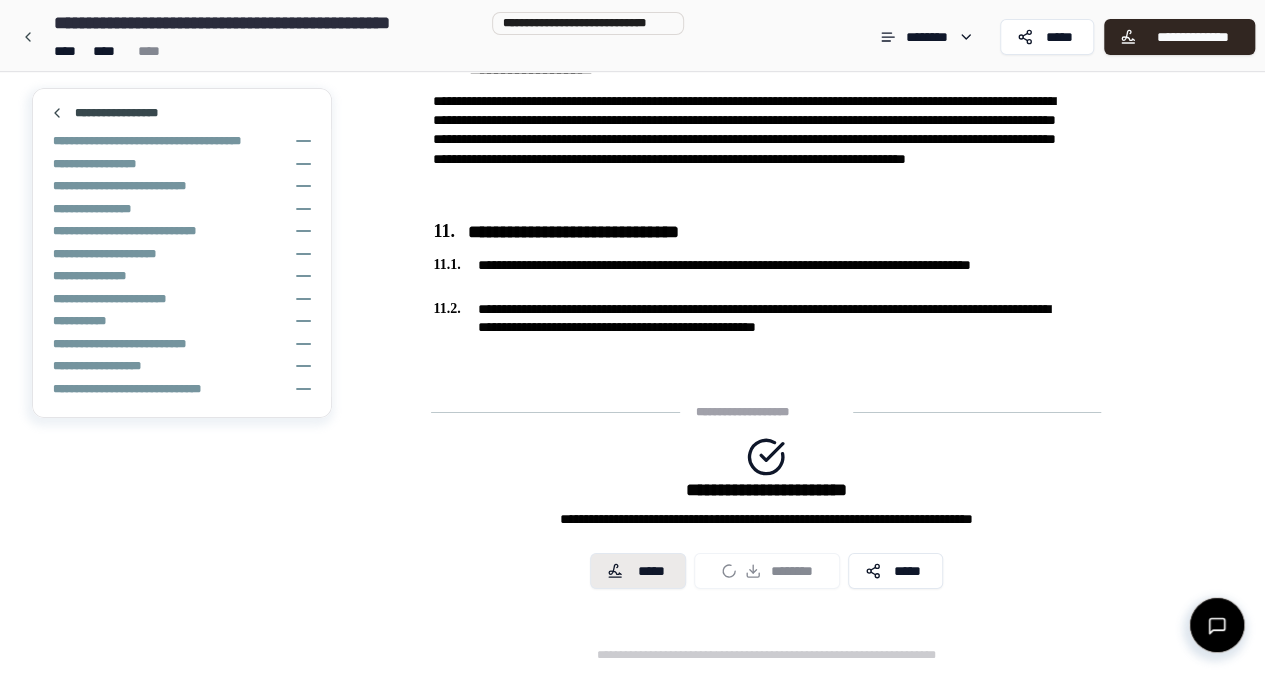 click on "*****" at bounding box center [651, 571] 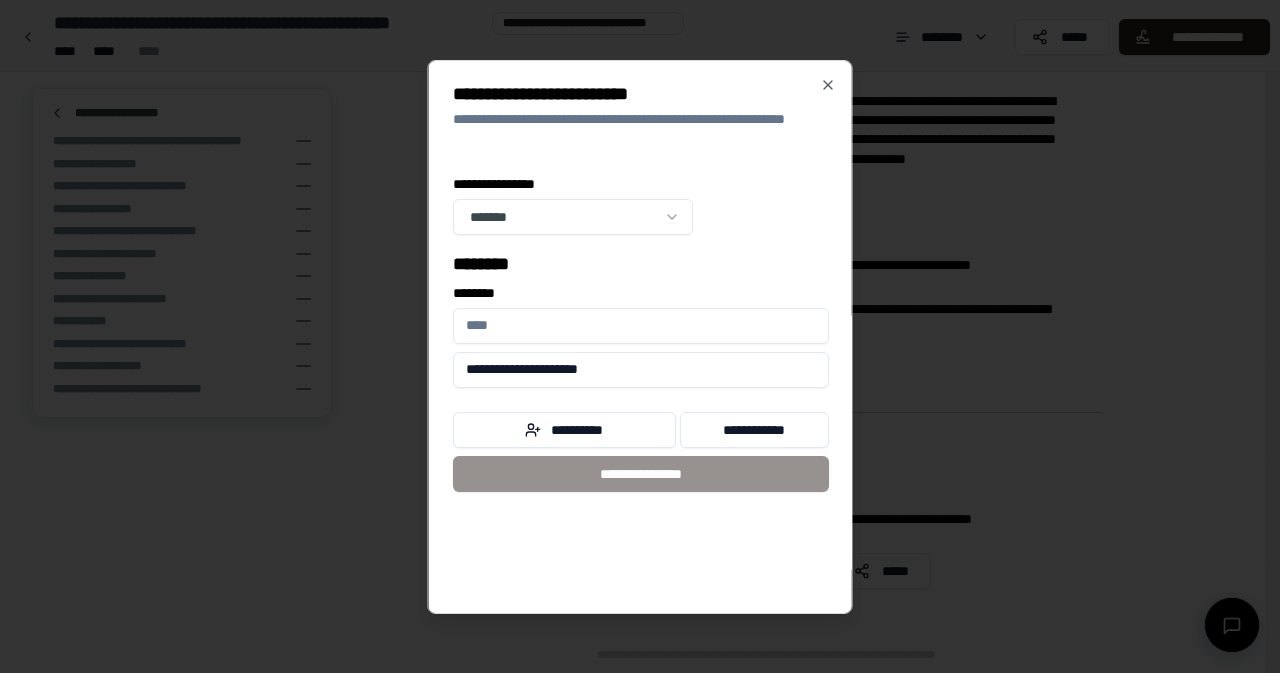 click on "******   *" at bounding box center (641, 326) 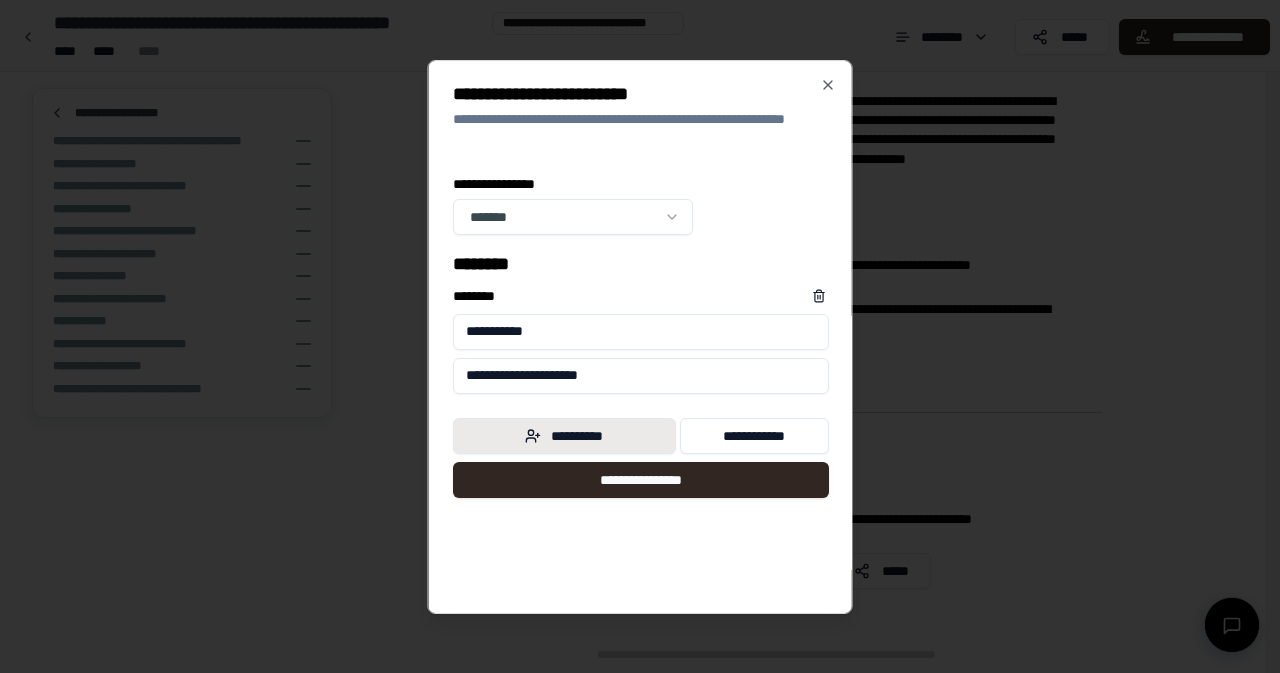 type on "**********" 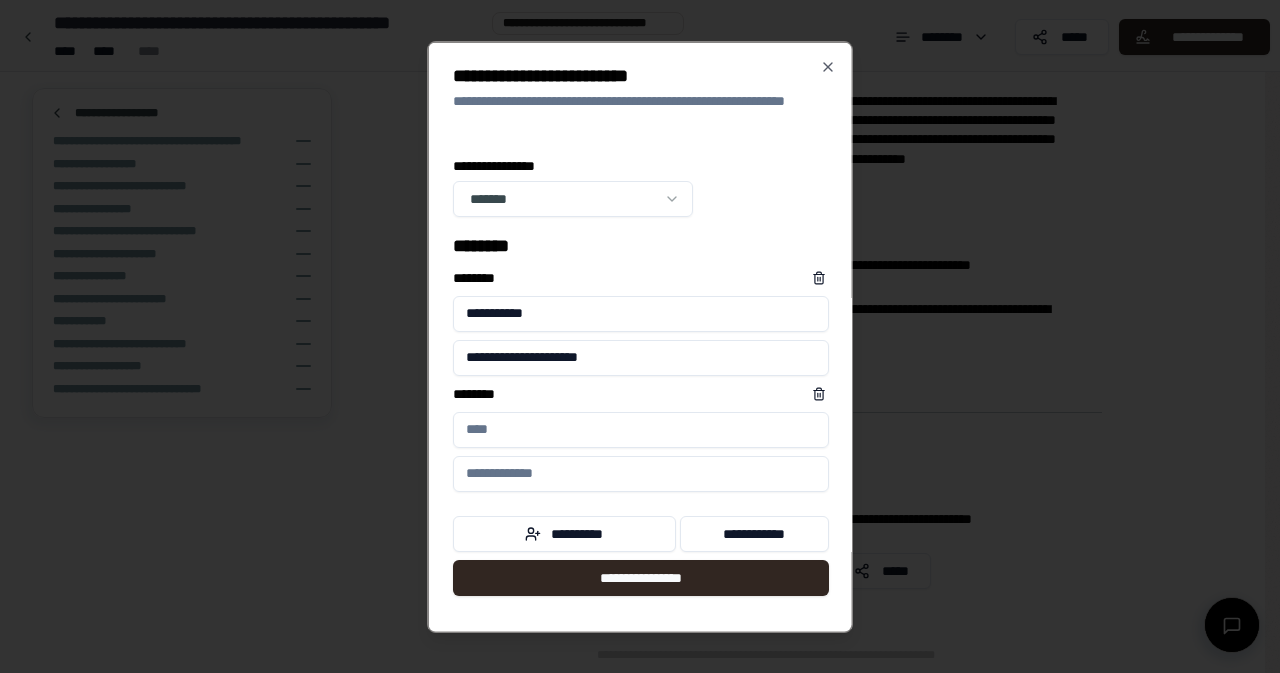 click on "******   *" at bounding box center (641, 429) 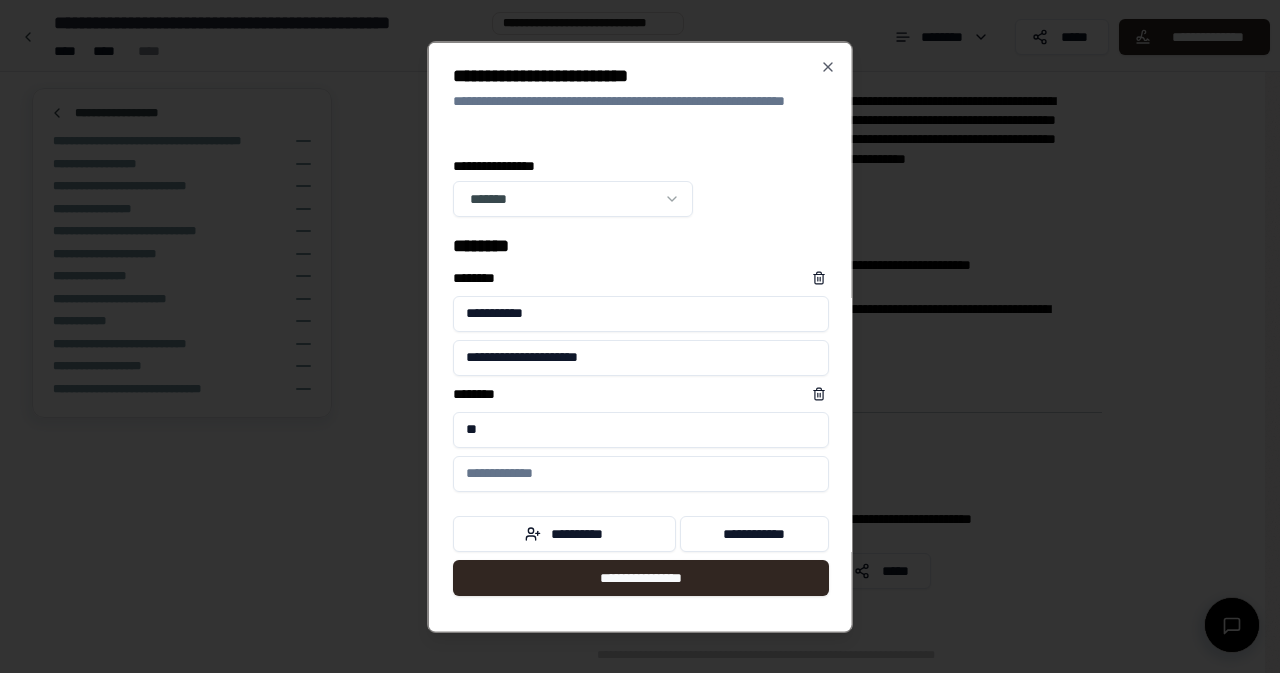 type on "*" 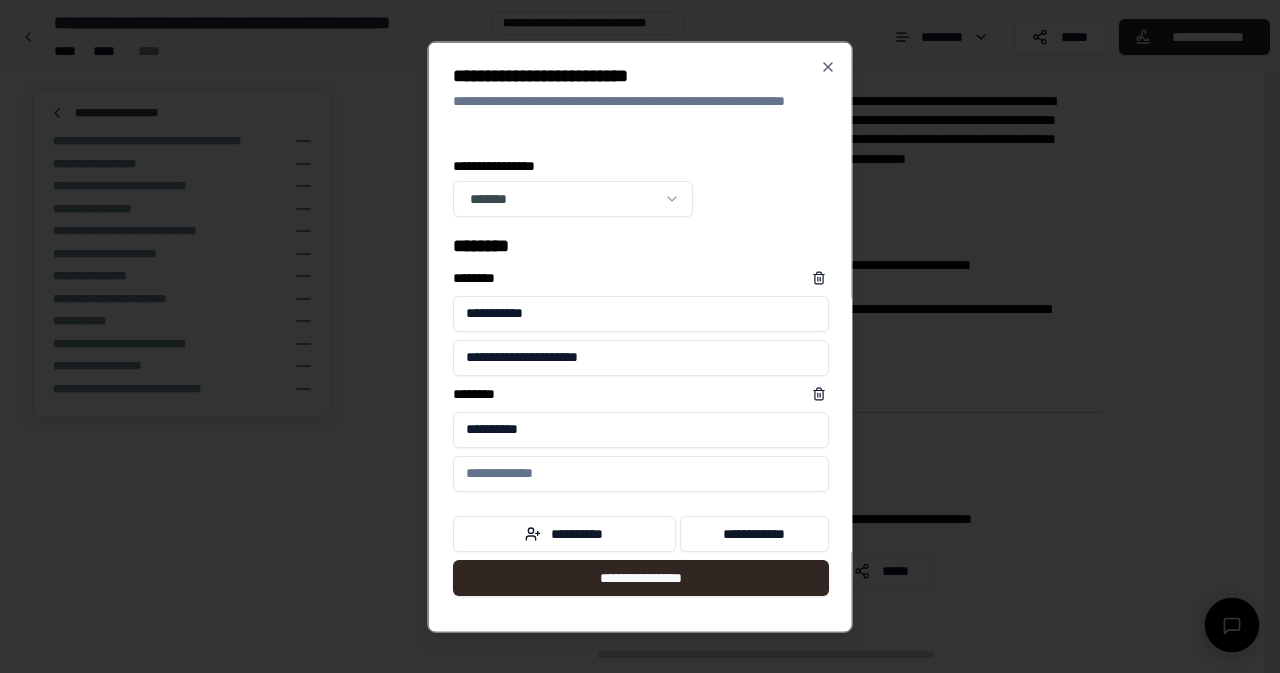 type on "**********" 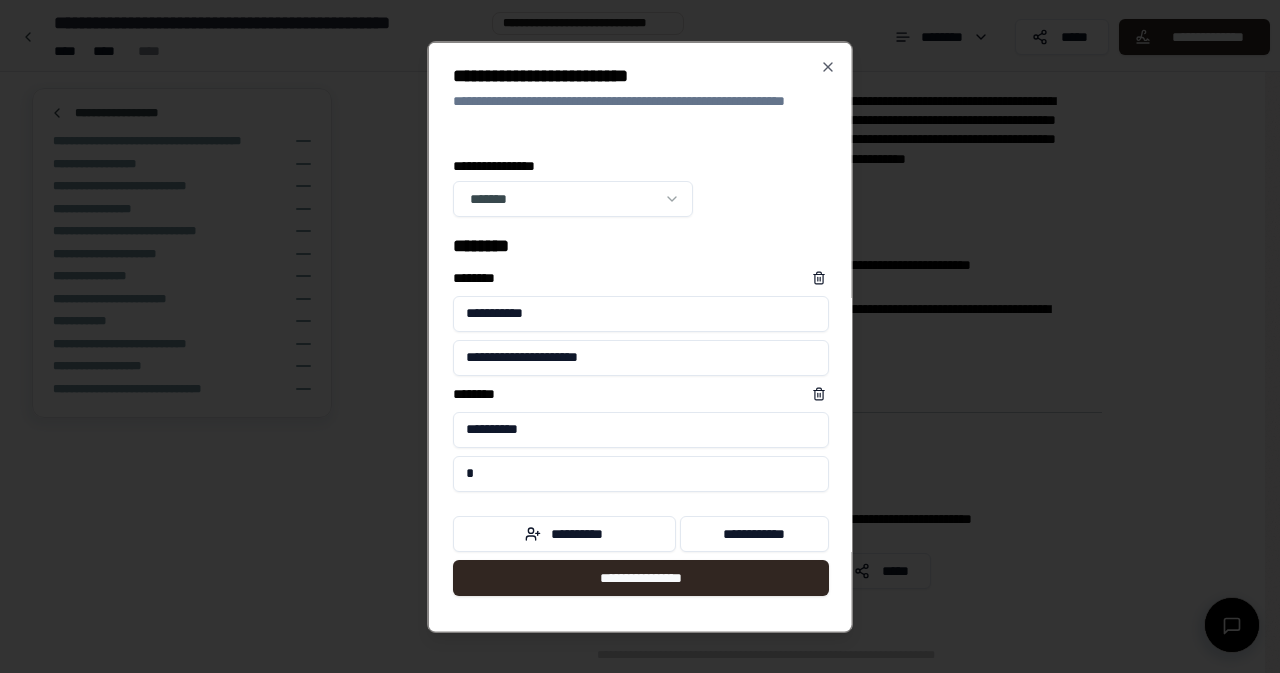 type on "*" 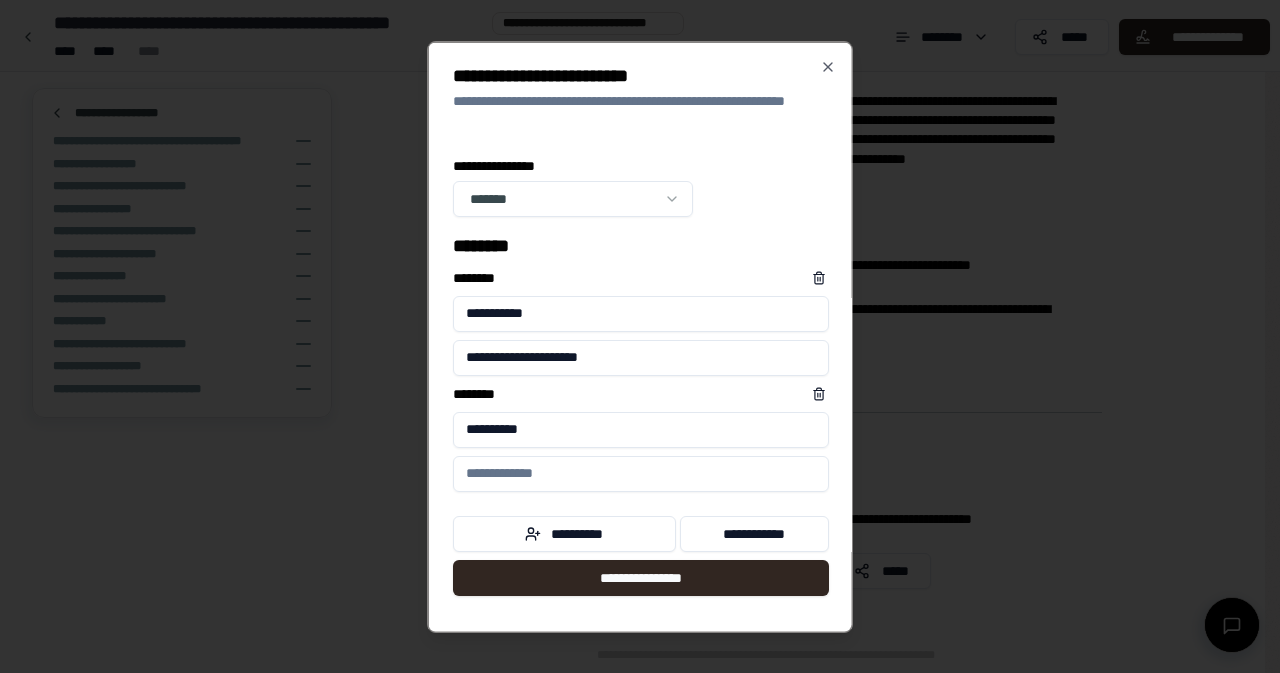 paste on "**********" 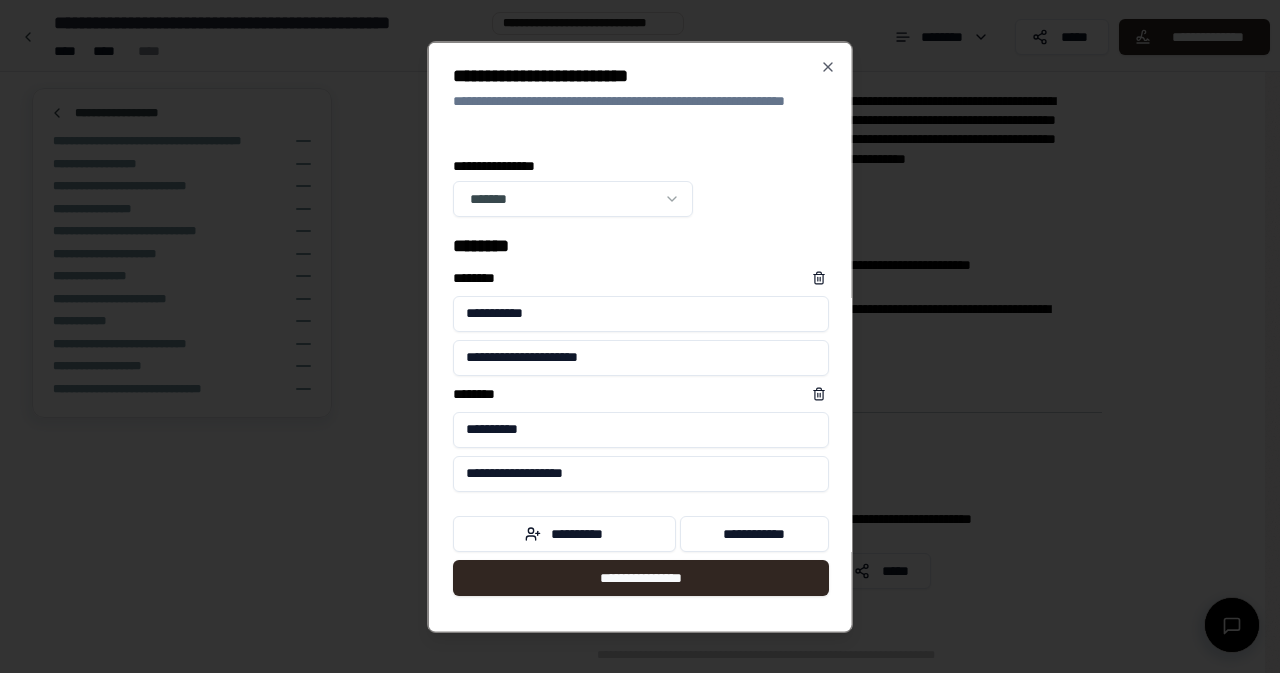 type on "**********" 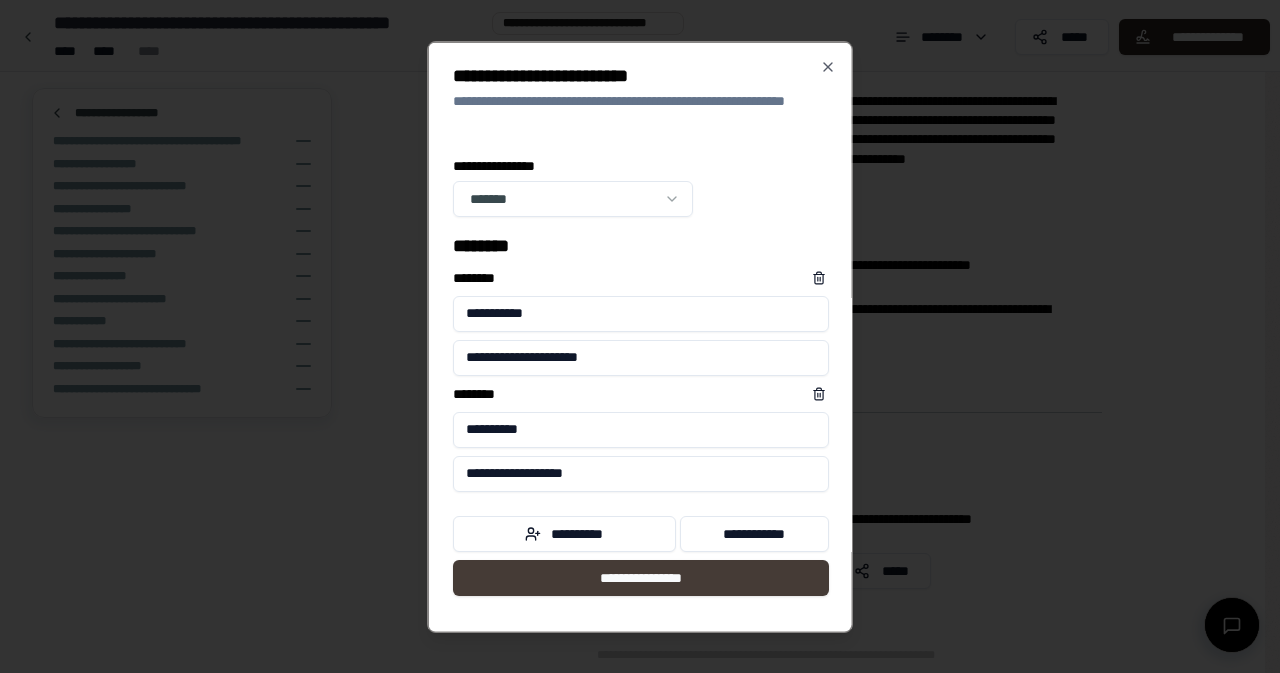 click on "**********" at bounding box center [641, 577] 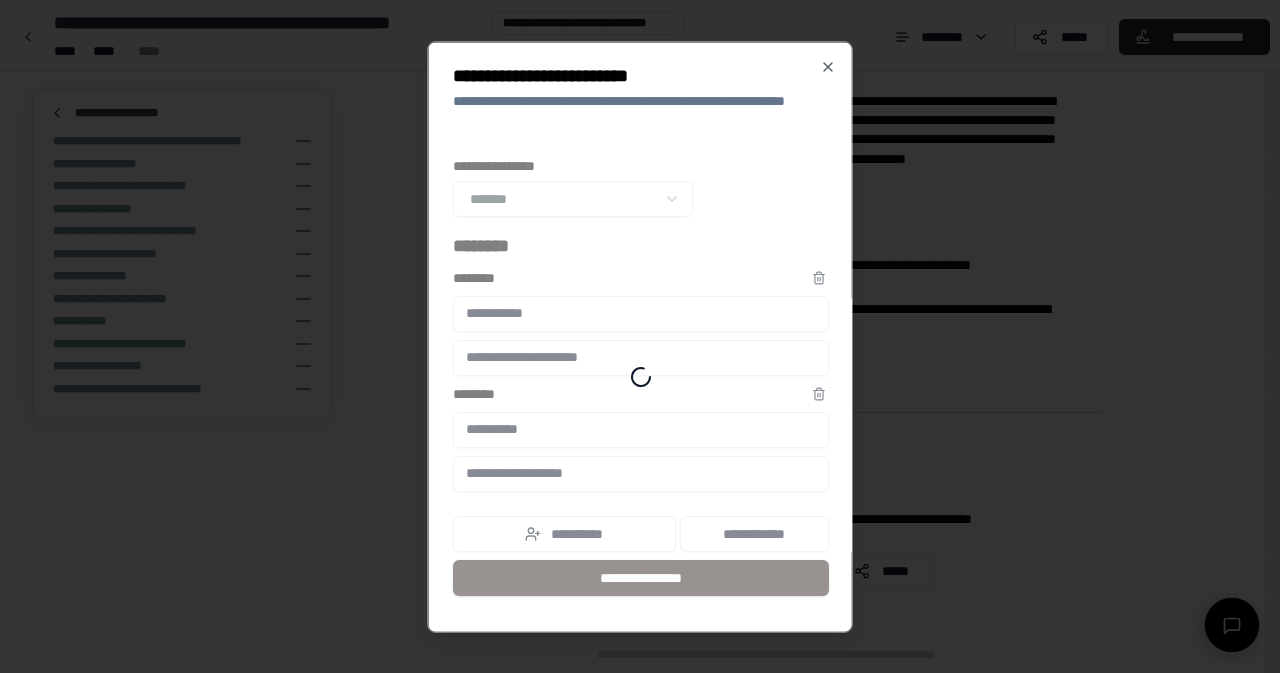 scroll, scrollTop: 3637, scrollLeft: 0, axis: vertical 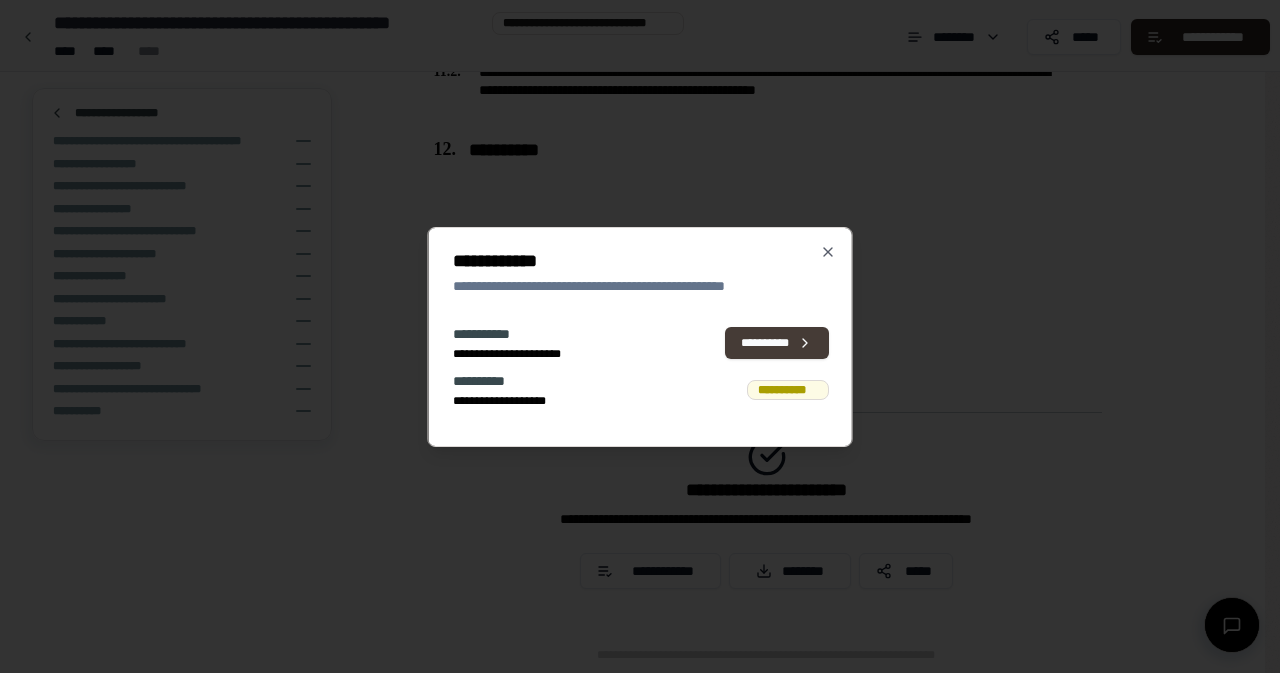 click on "**********" at bounding box center [776, 343] 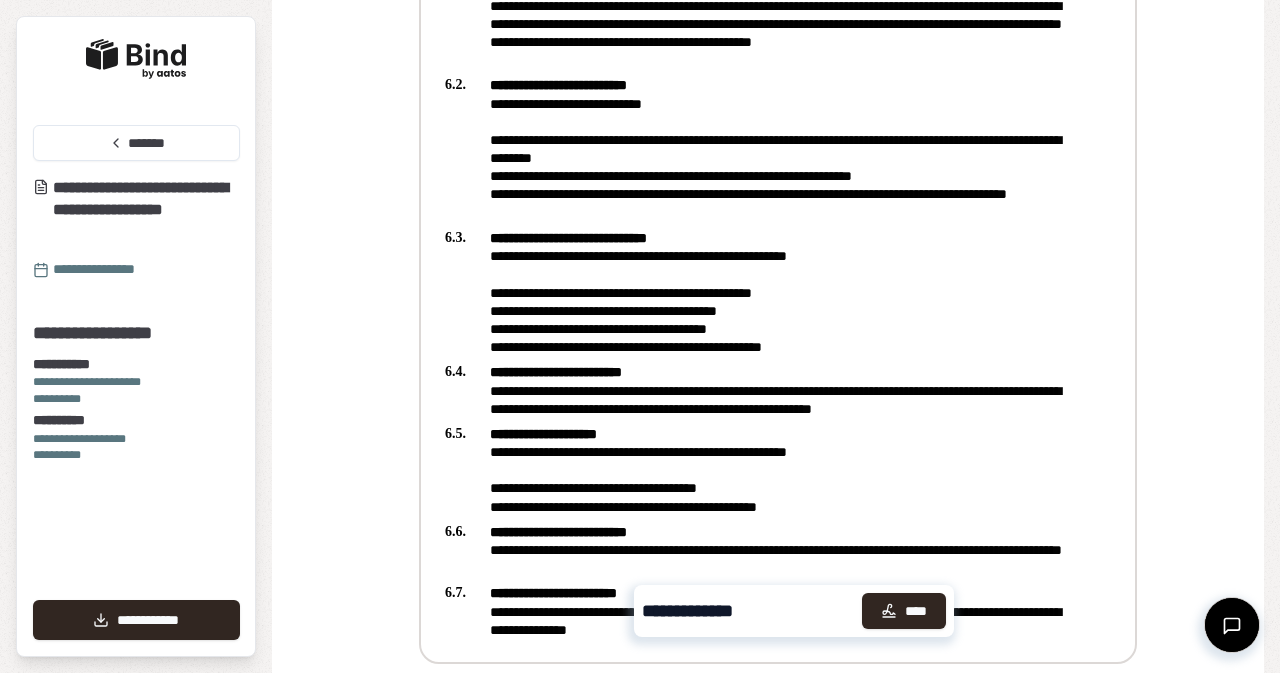 scroll, scrollTop: 2139, scrollLeft: 0, axis: vertical 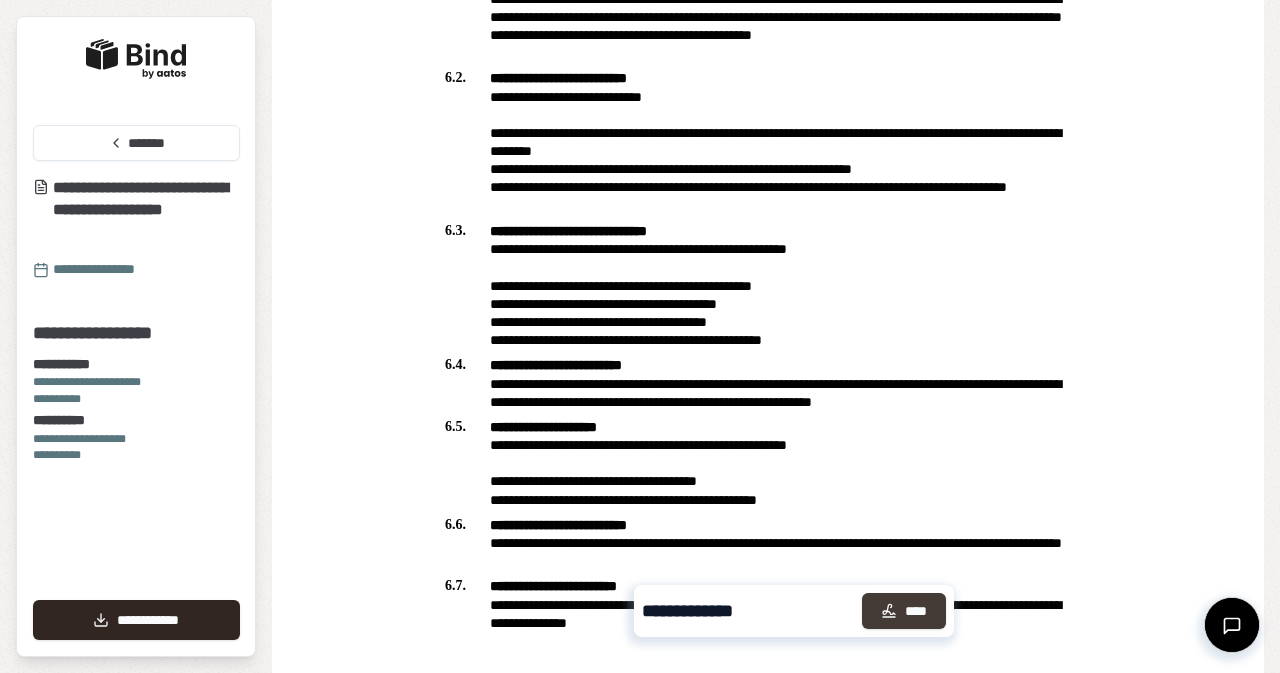 click on "****" at bounding box center (904, 611) 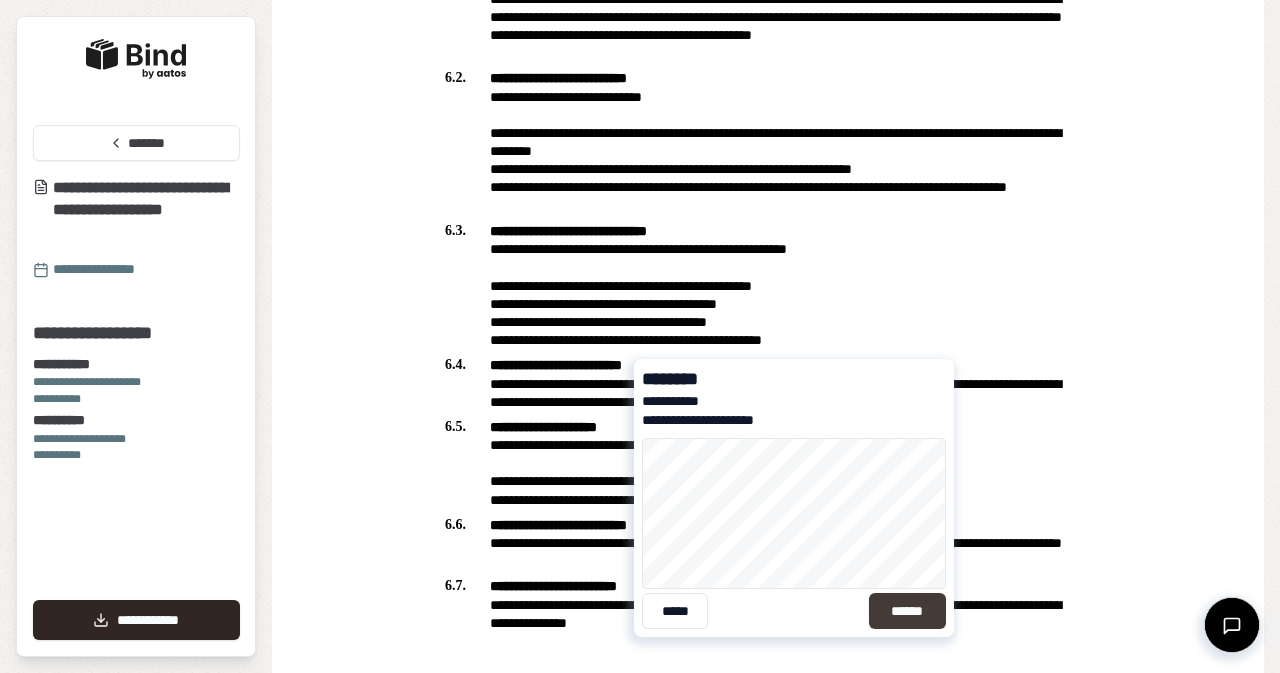 click on "******" at bounding box center [907, 611] 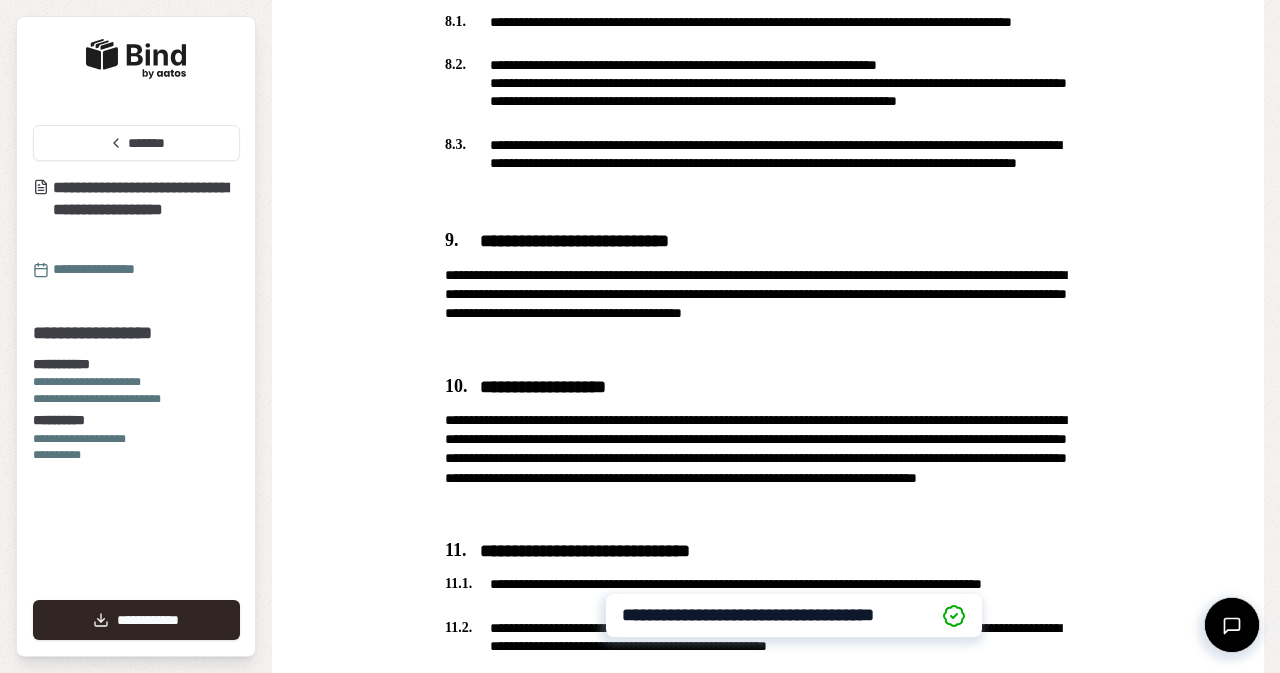 scroll, scrollTop: 3344, scrollLeft: 0, axis: vertical 